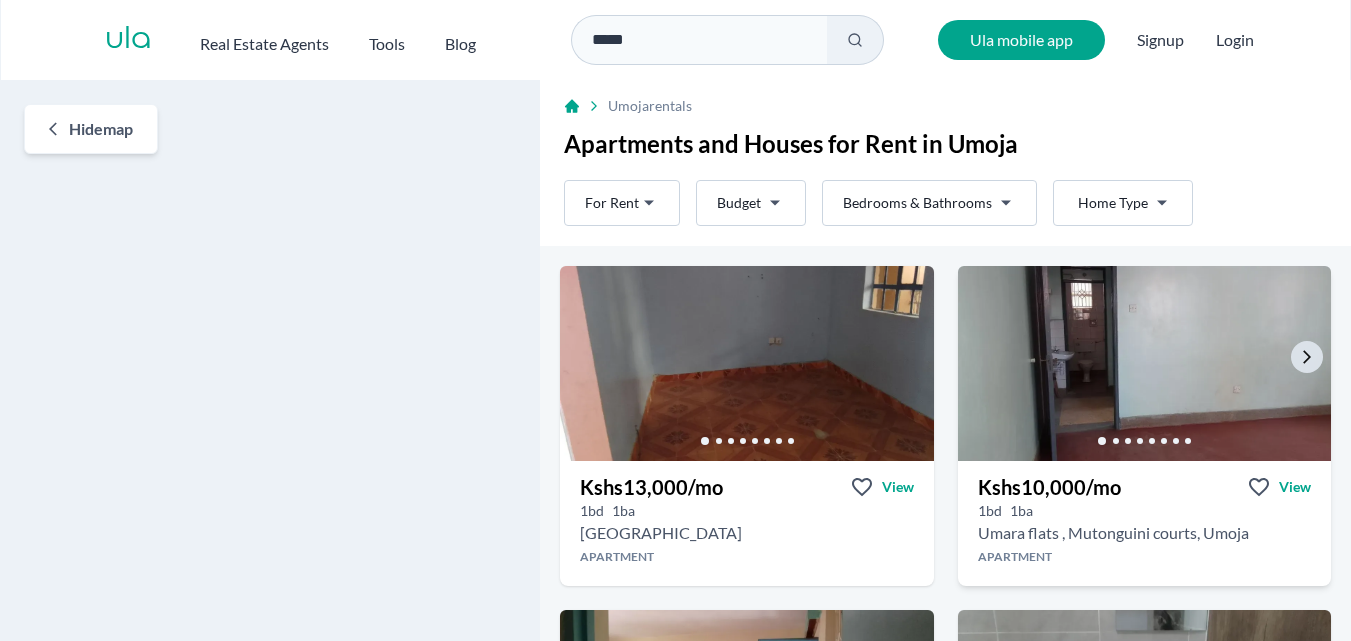 scroll, scrollTop: 0, scrollLeft: 0, axis: both 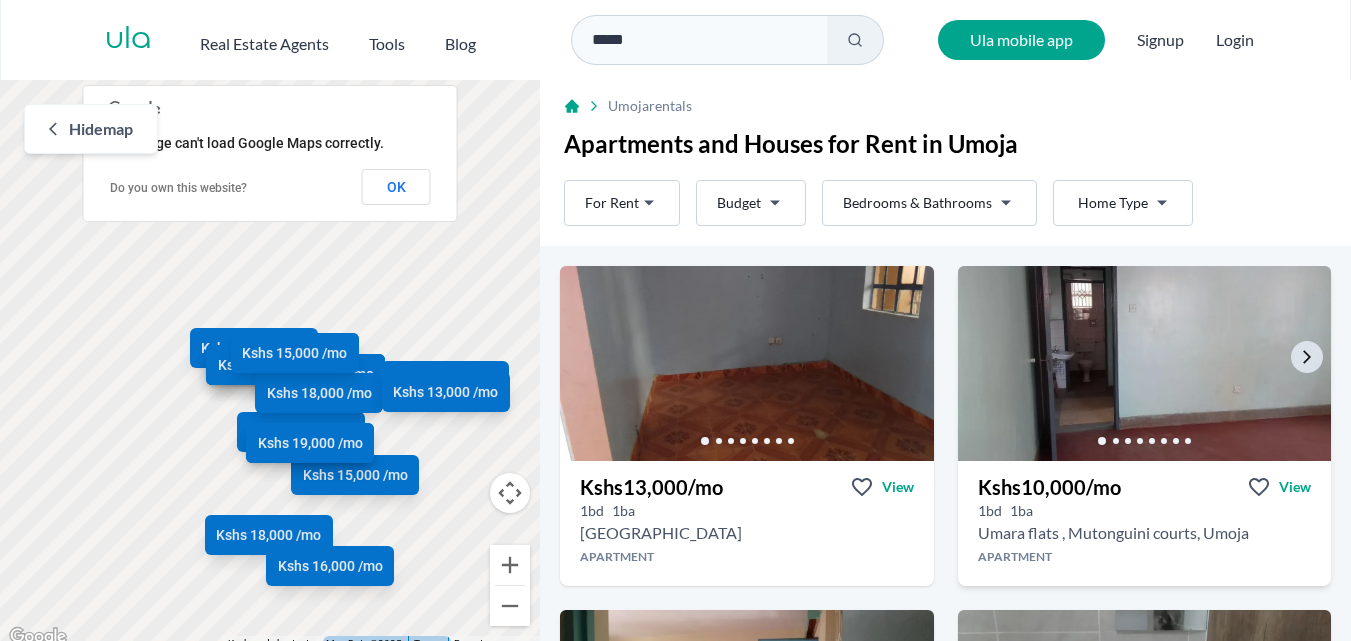 click at bounding box center [1144, 363] 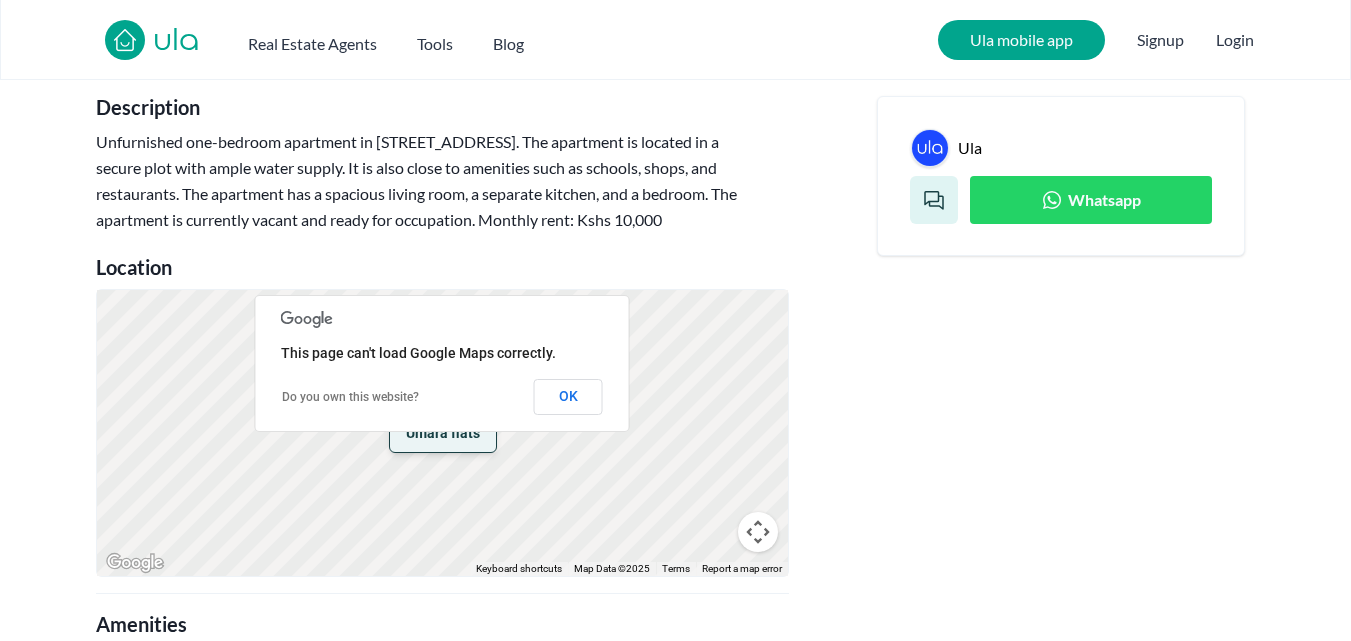 scroll, scrollTop: 833, scrollLeft: 0, axis: vertical 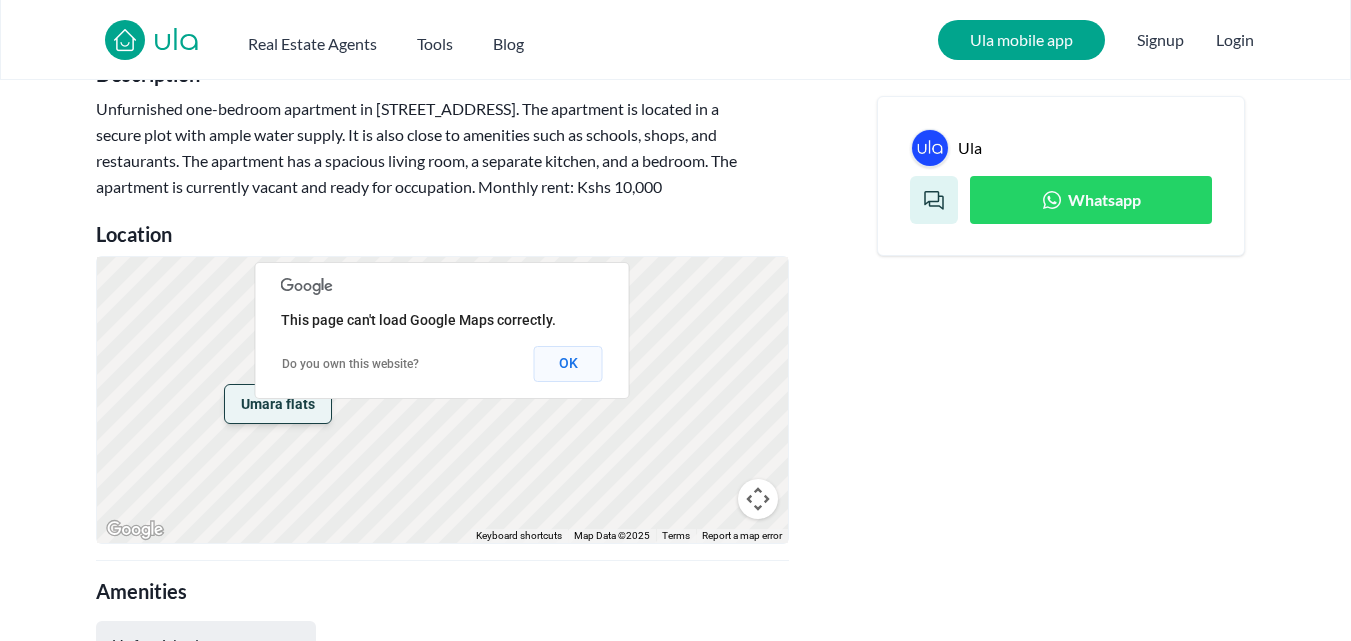 click on "OK" at bounding box center (568, 364) 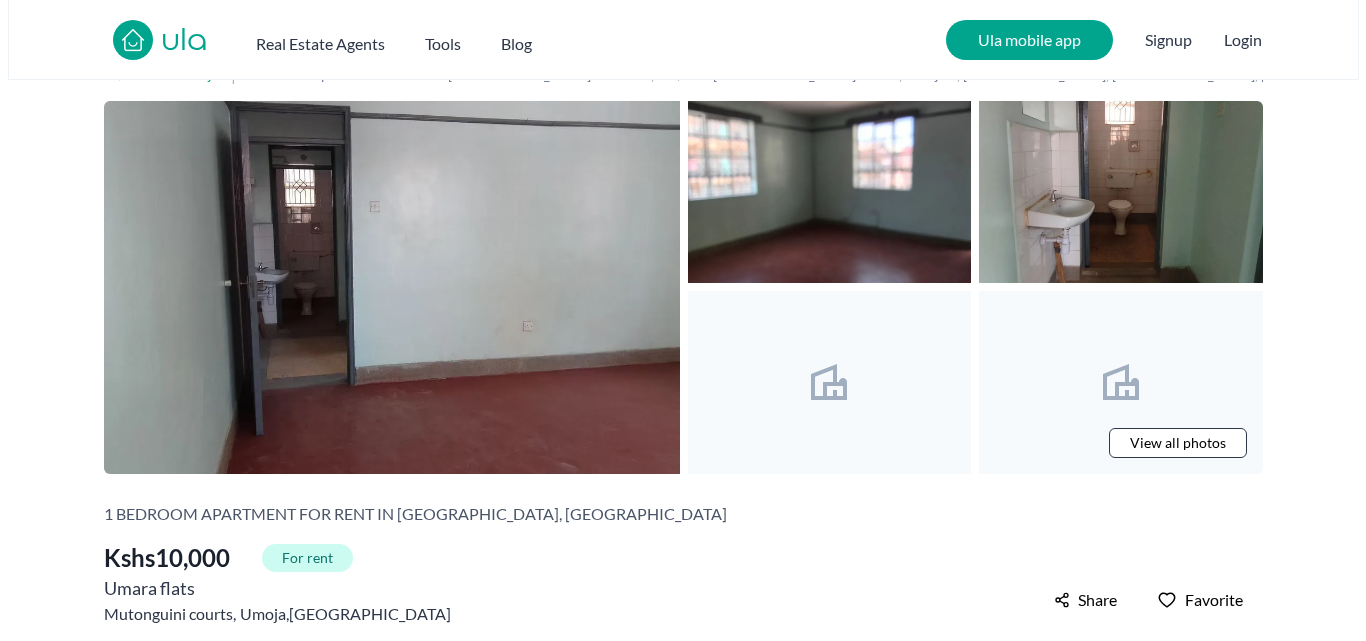 scroll, scrollTop: 33, scrollLeft: 0, axis: vertical 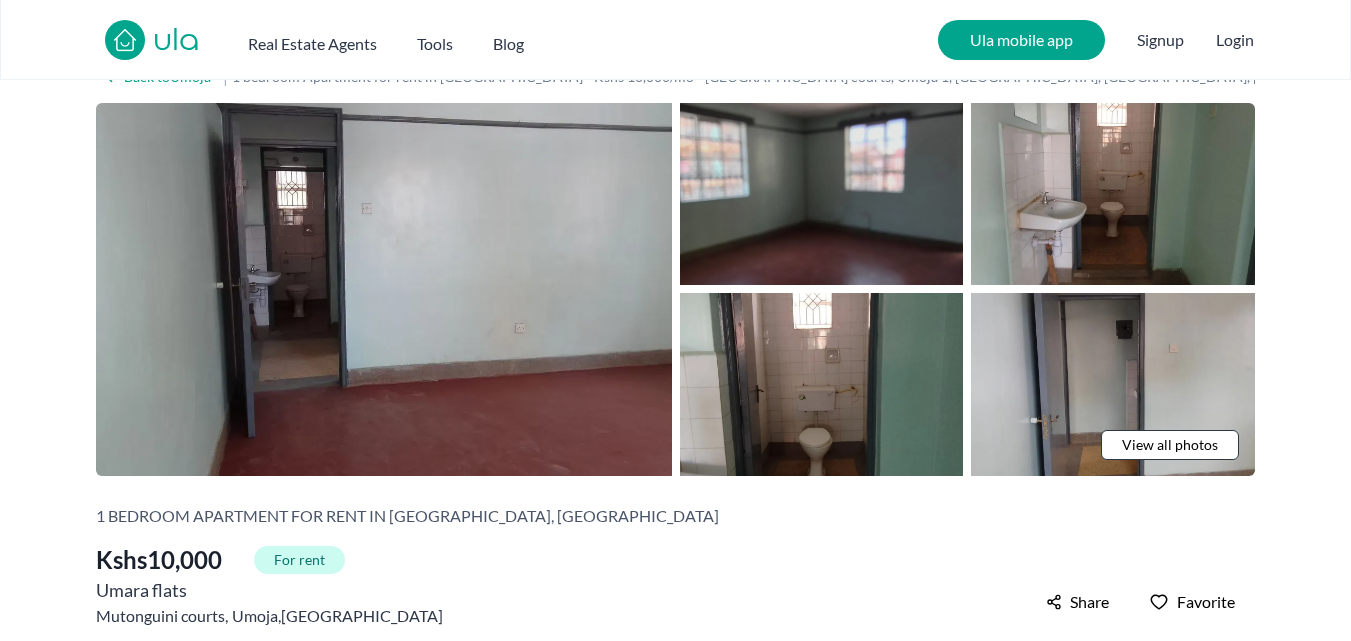click at bounding box center [822, 194] 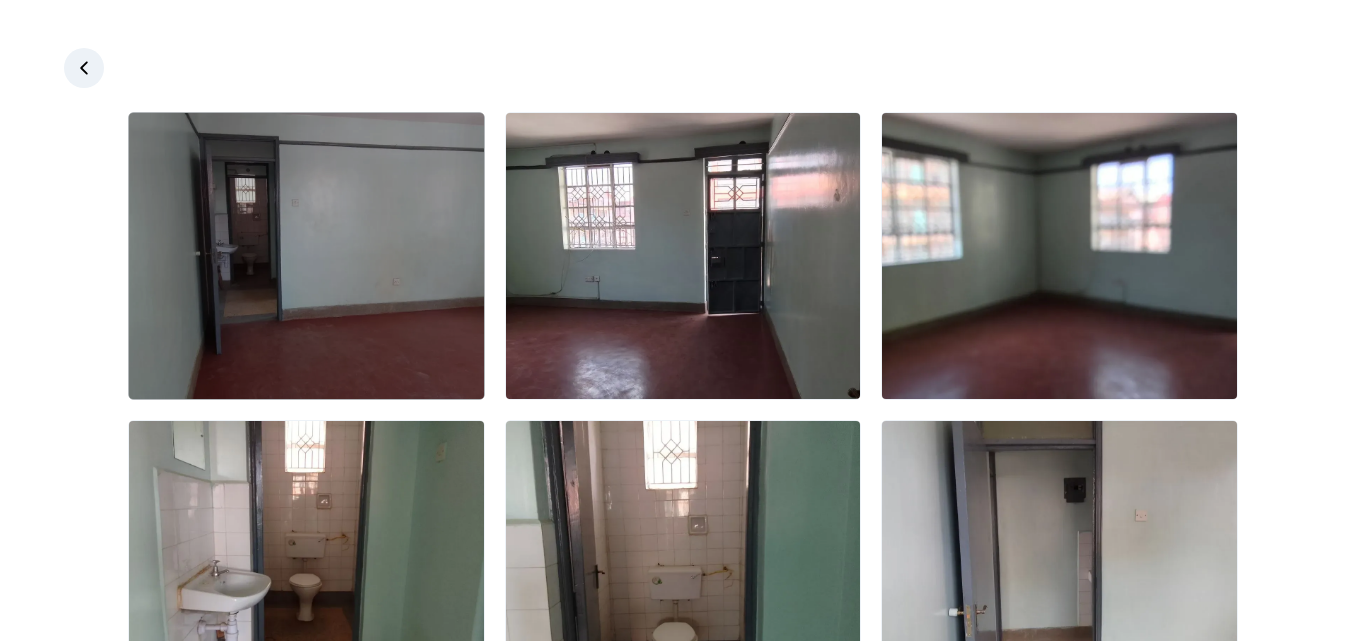 click at bounding box center [306, 256] 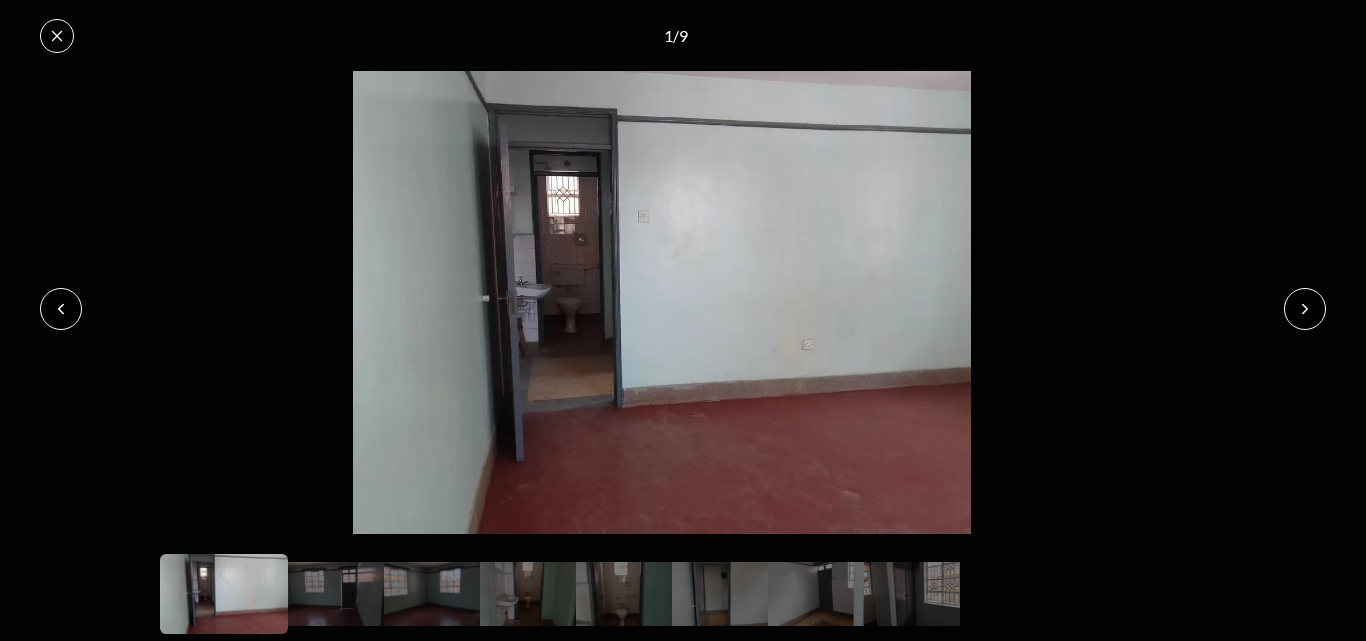 click 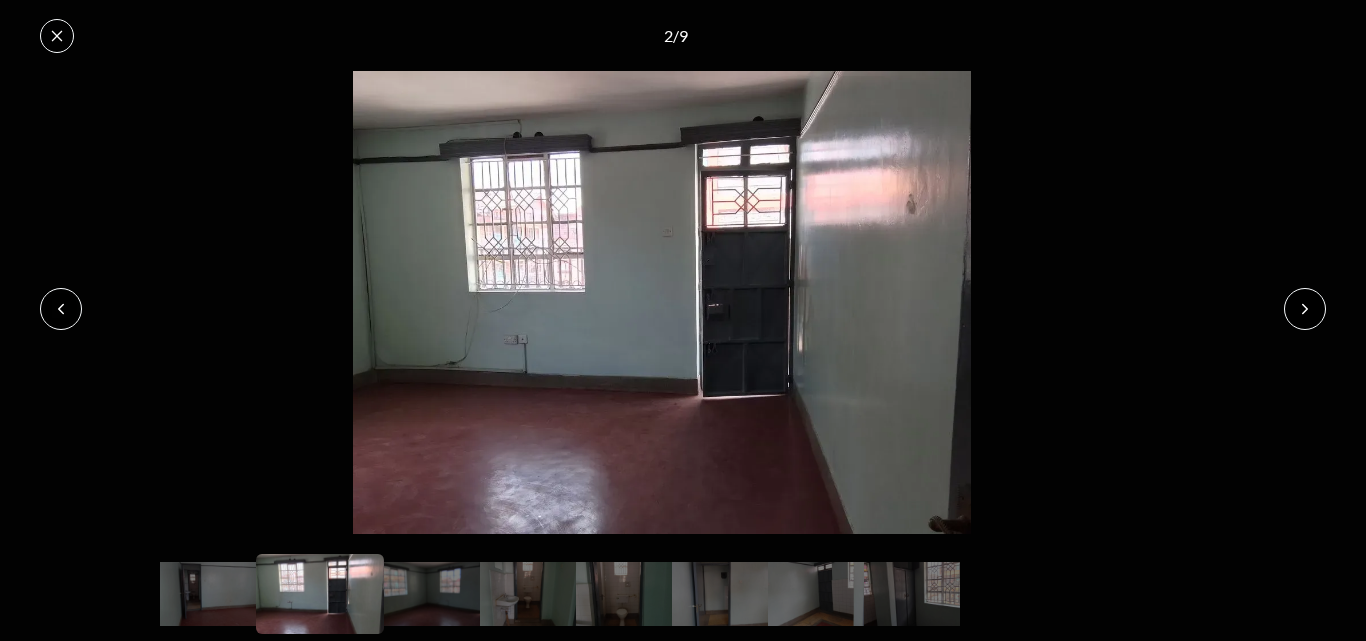 click 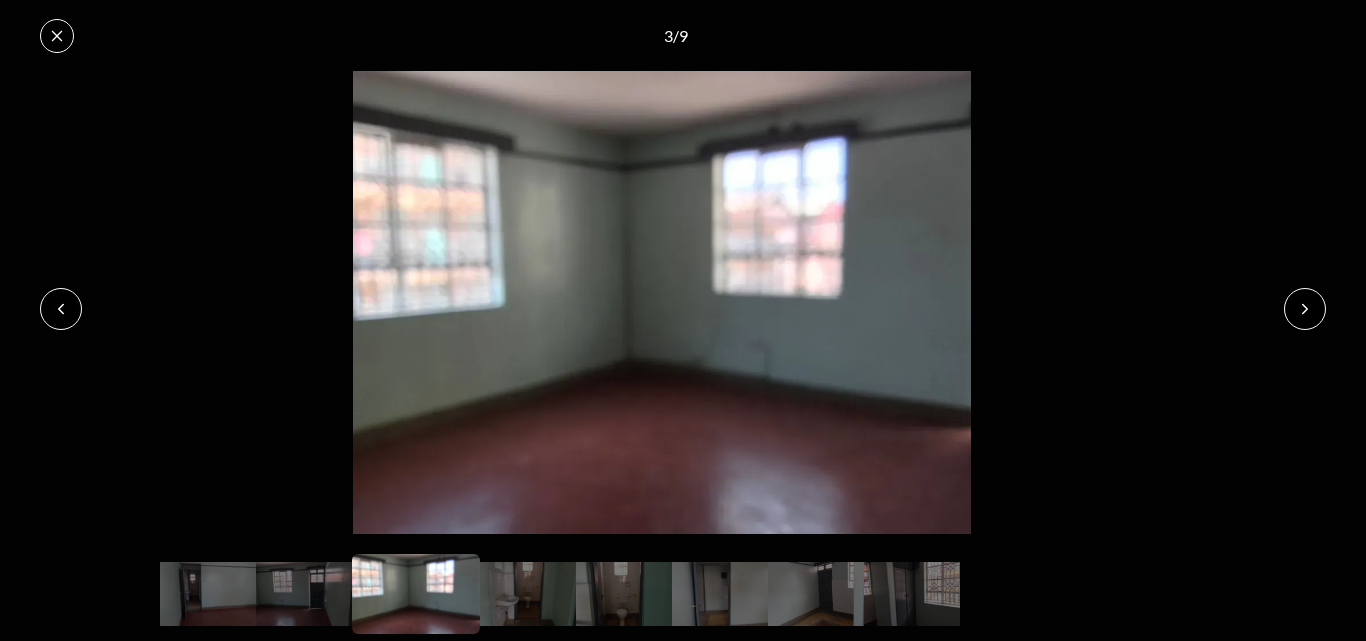 click 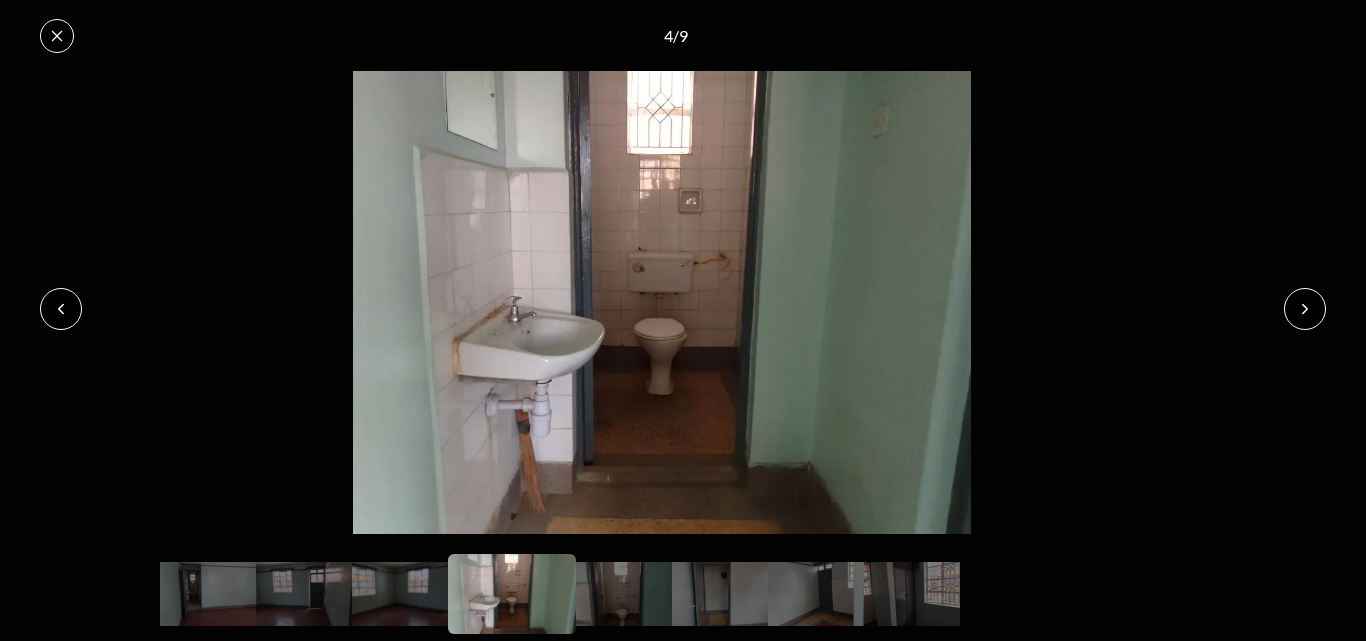 click 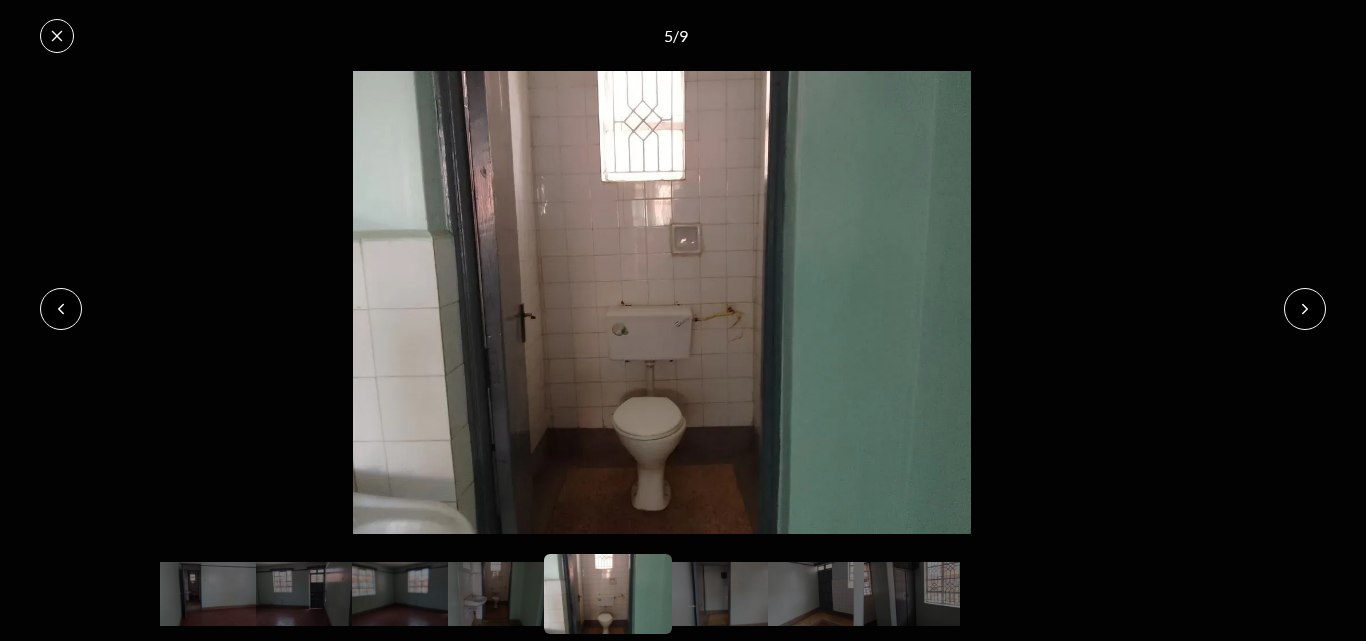 click 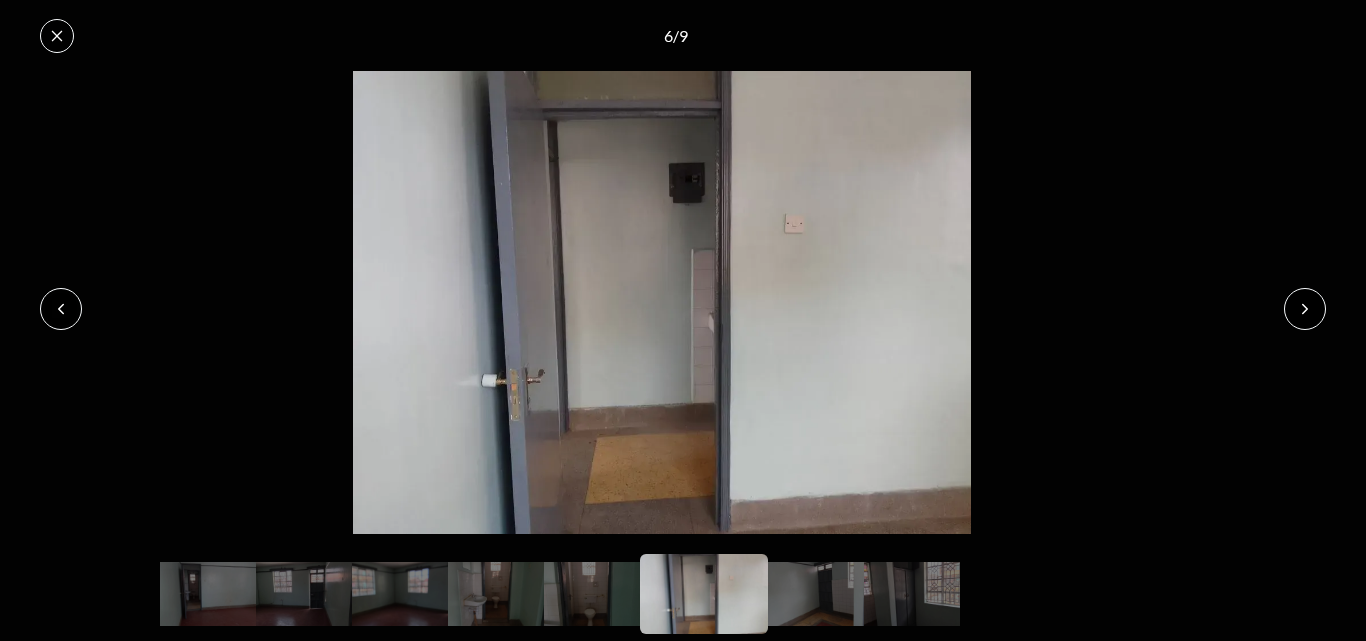 click 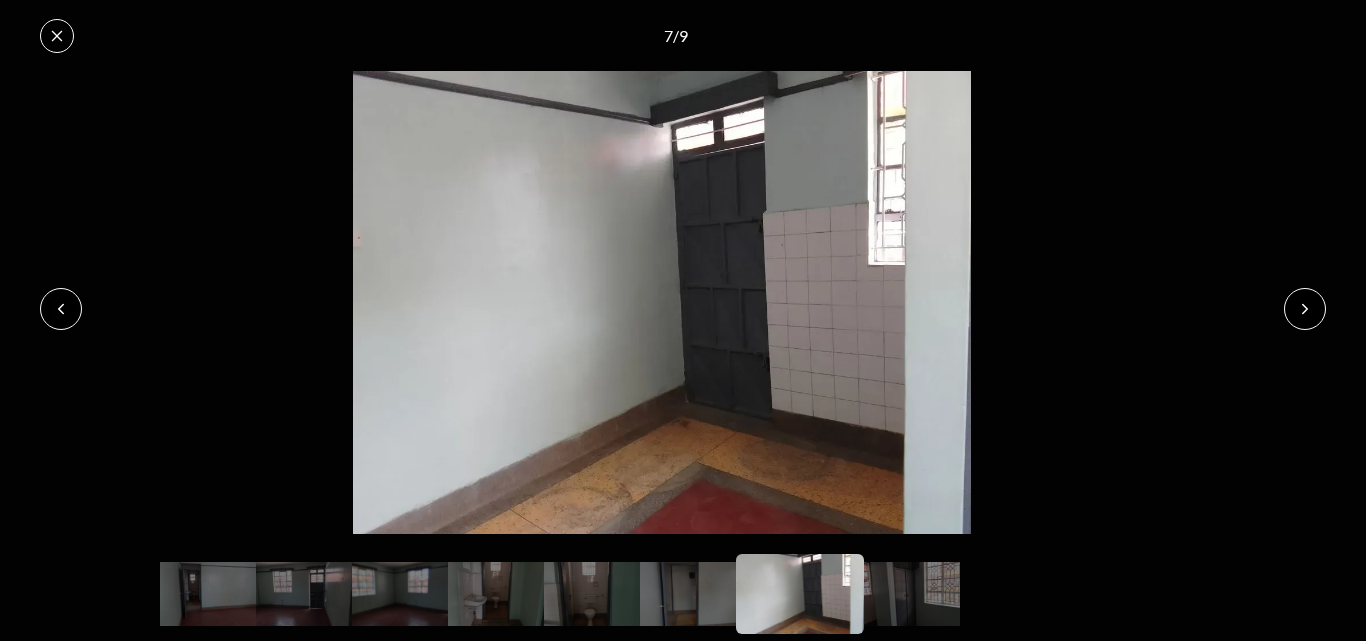 click 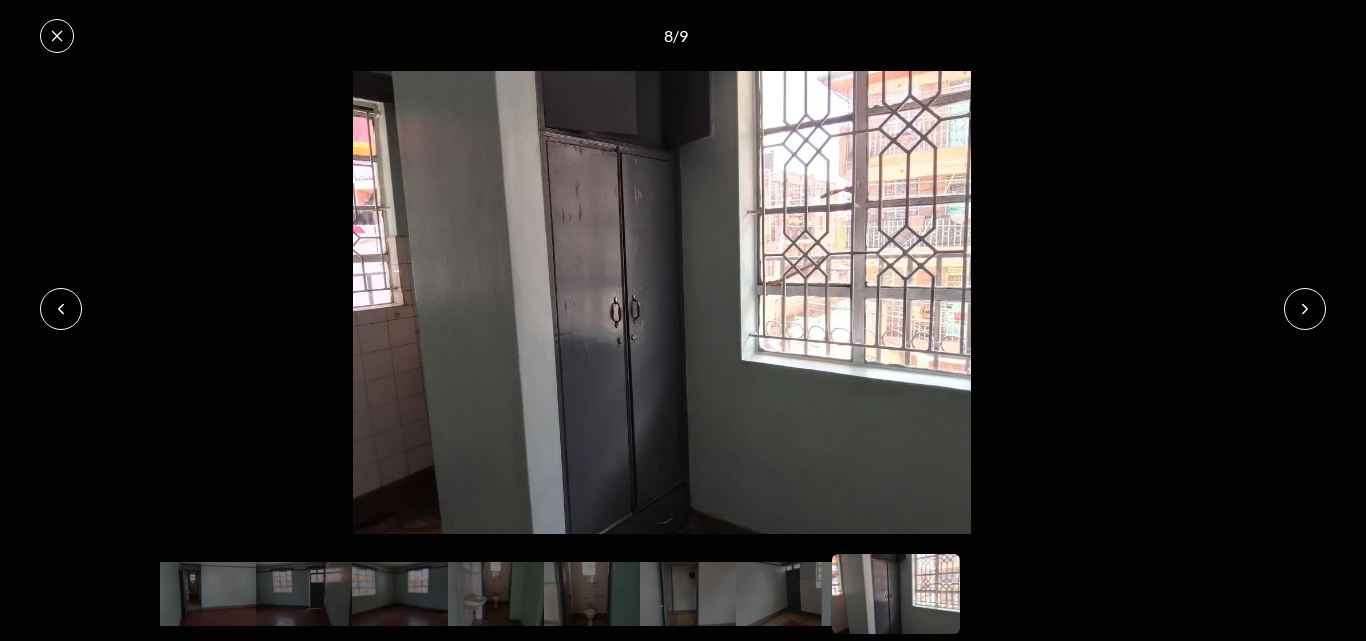 click 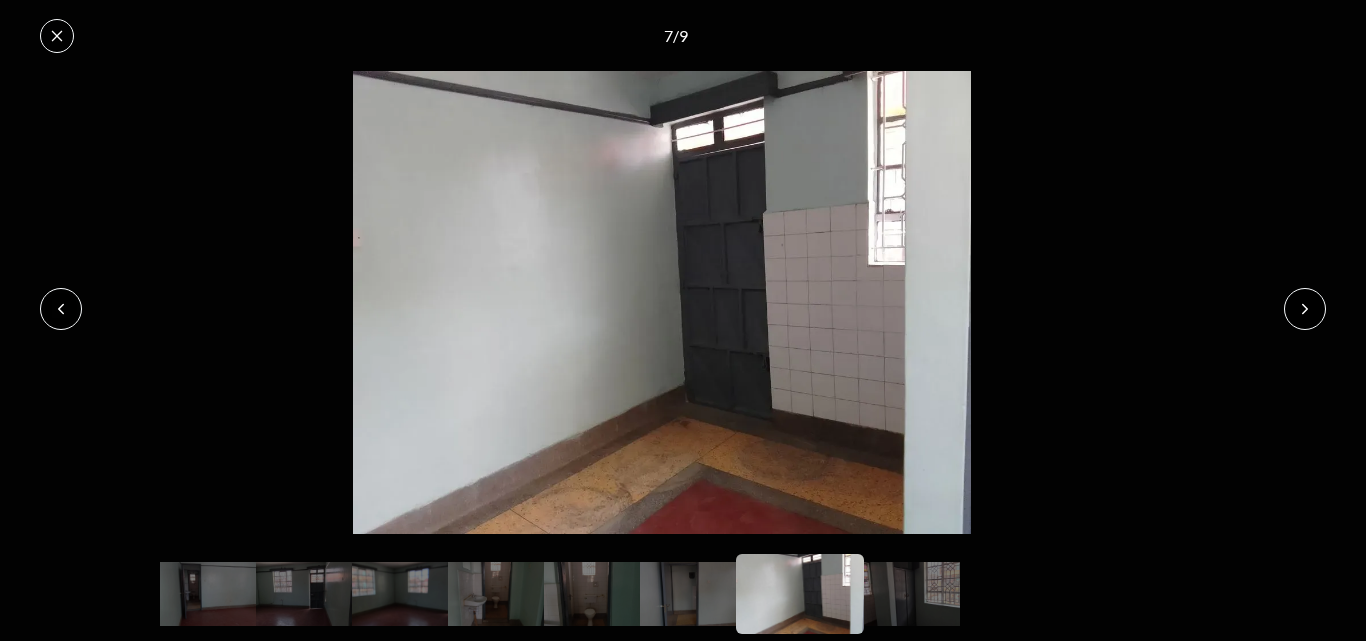 click 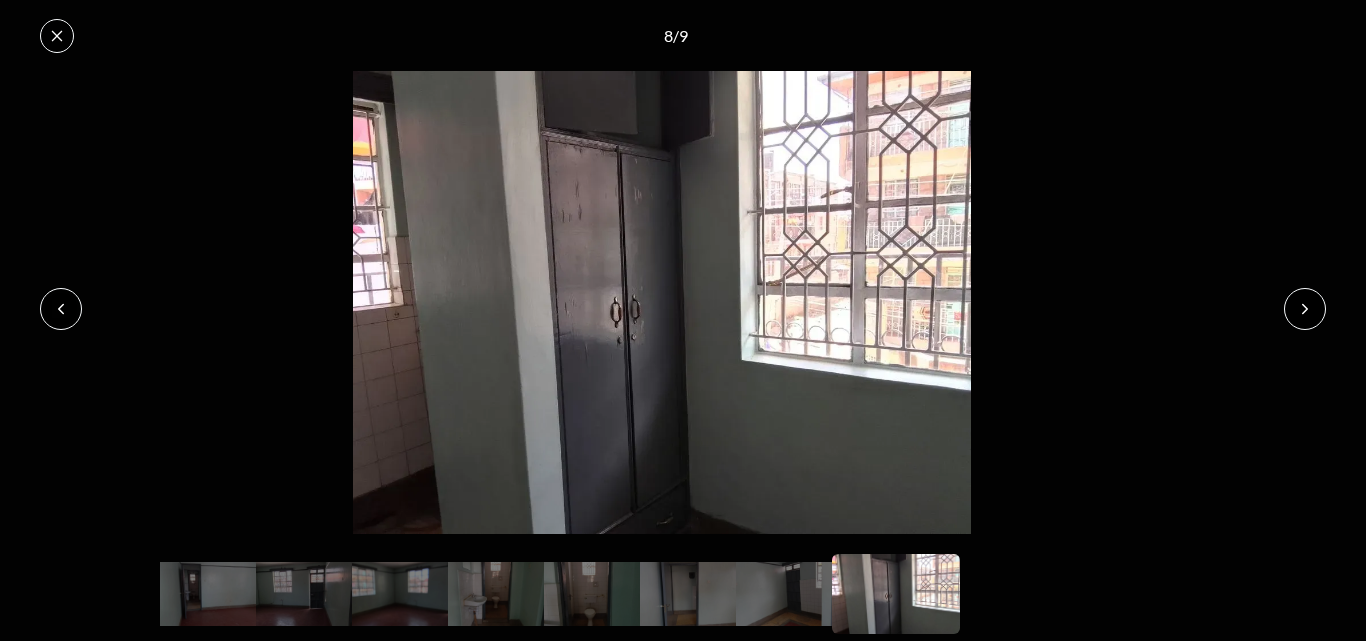 click 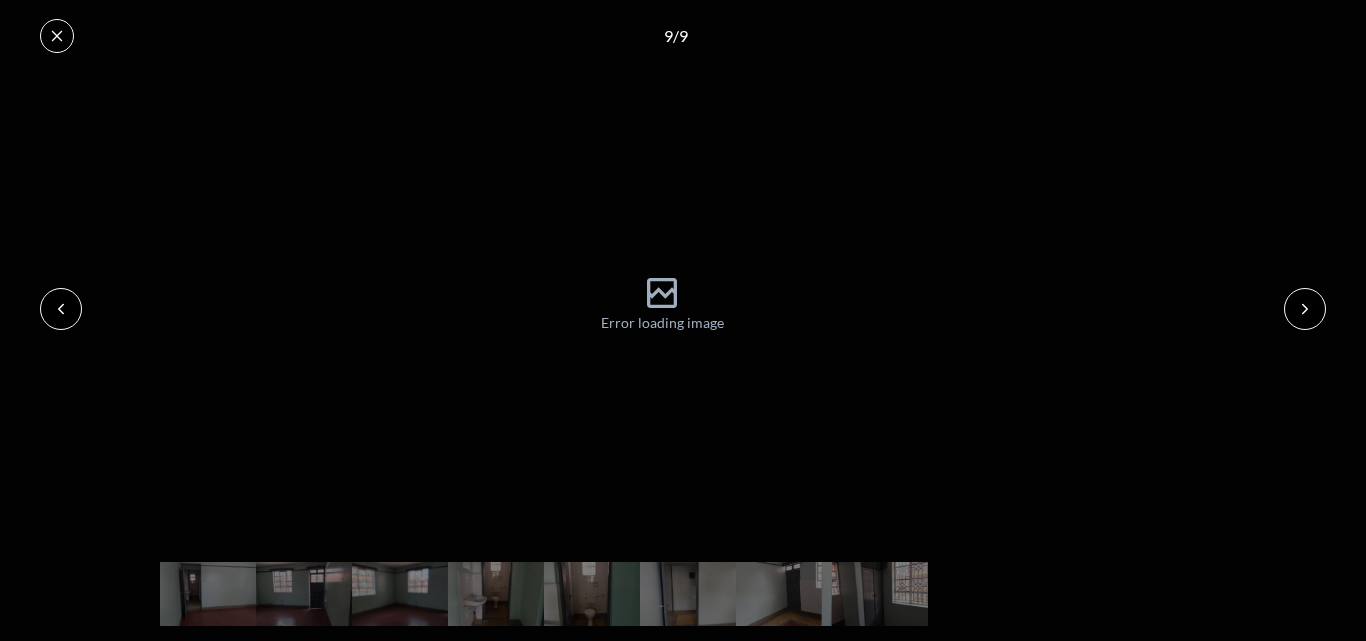 click 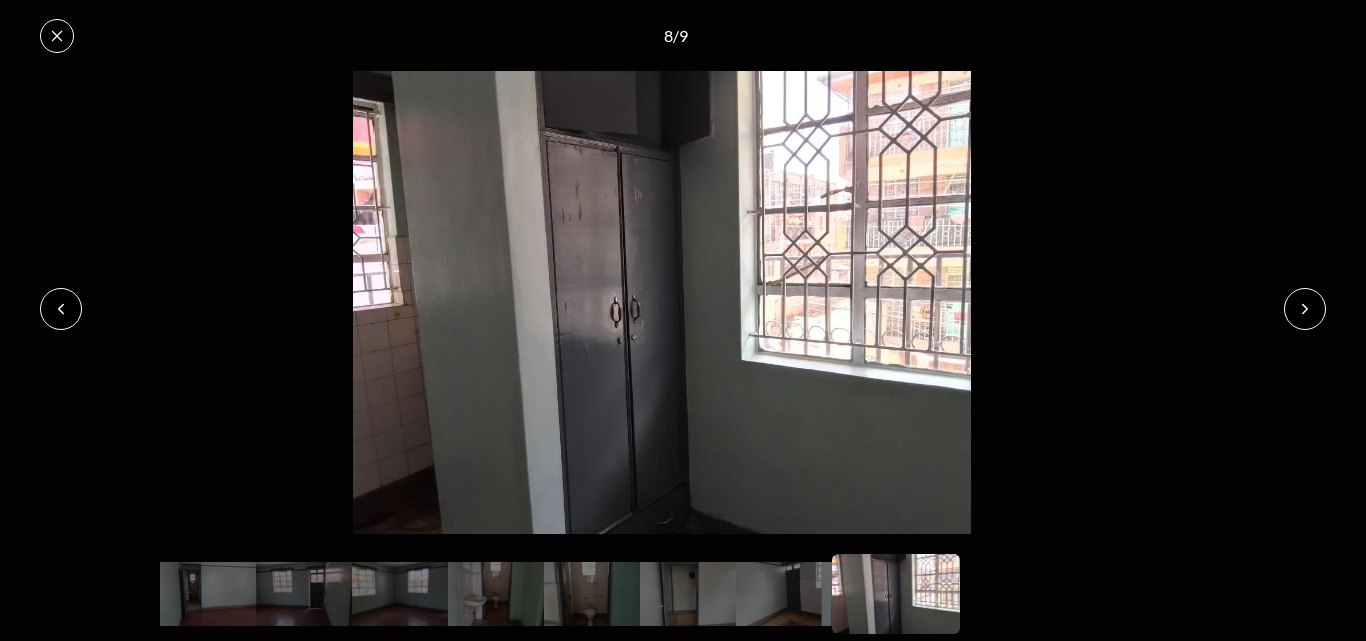 click 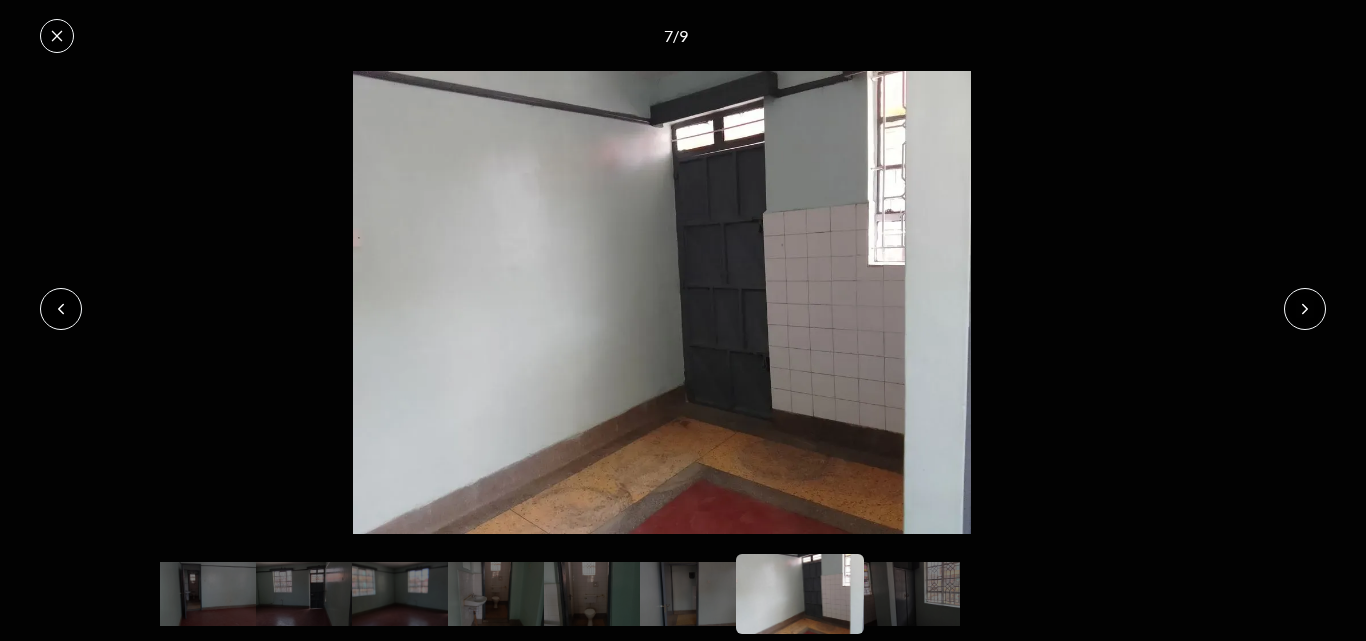 click 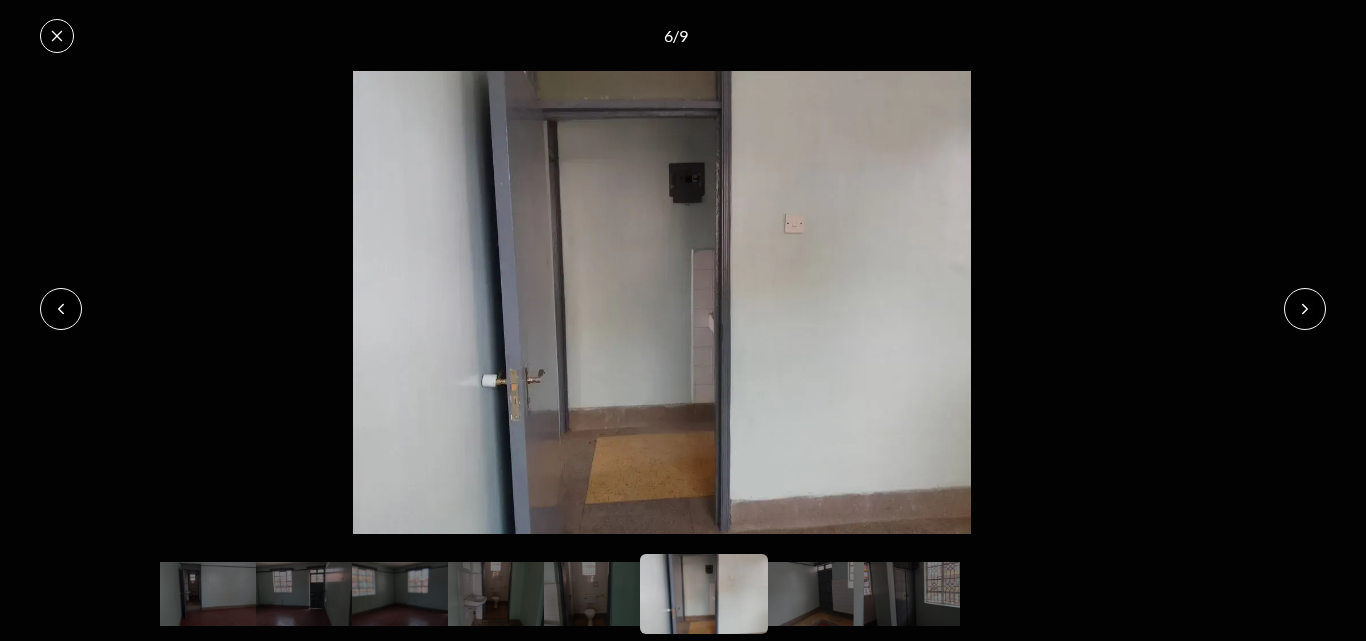 click 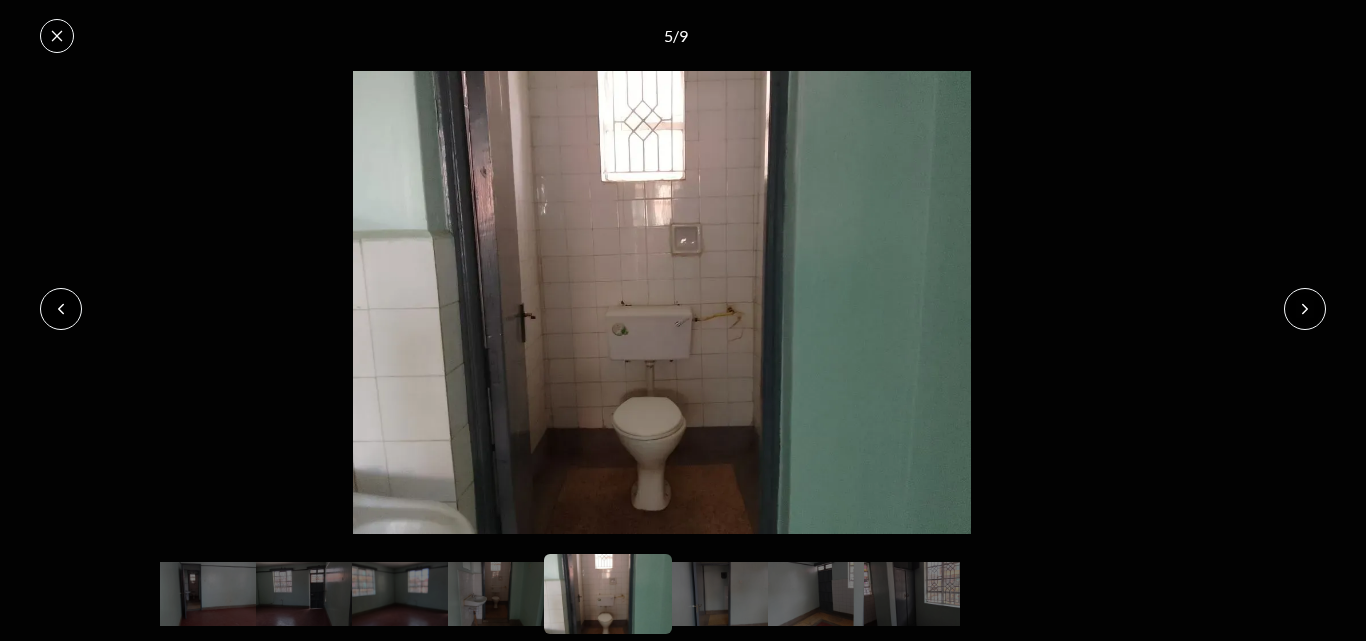 click 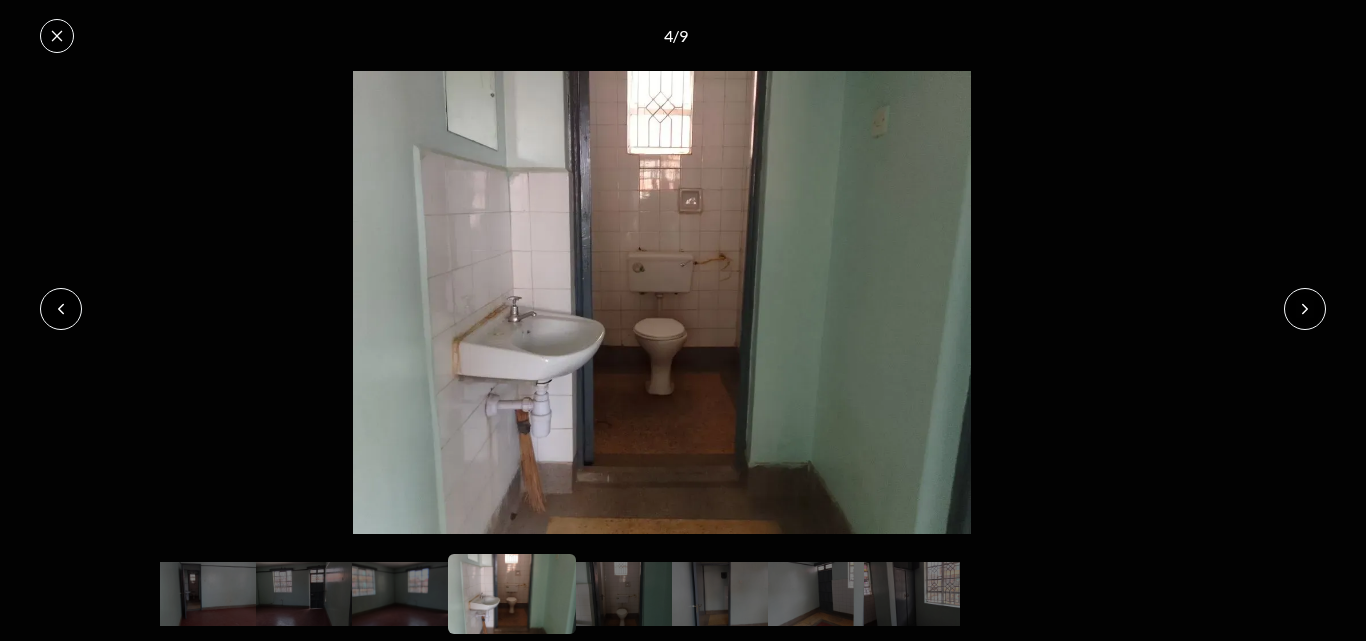 click 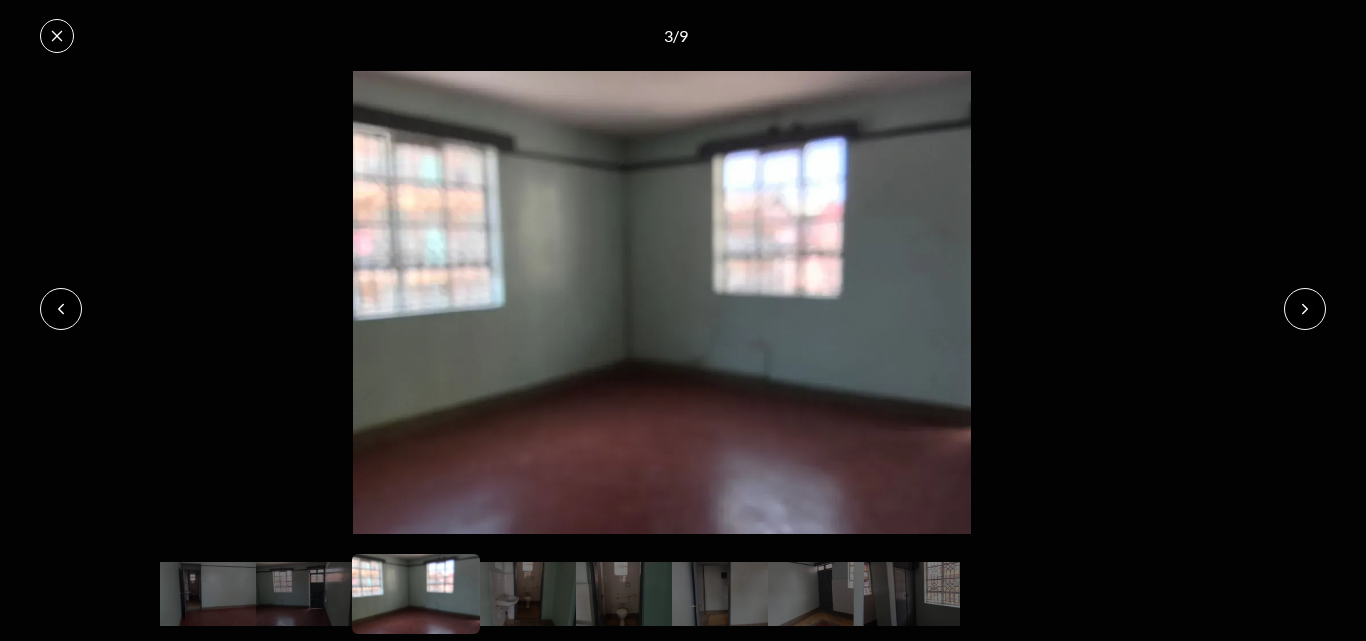 click 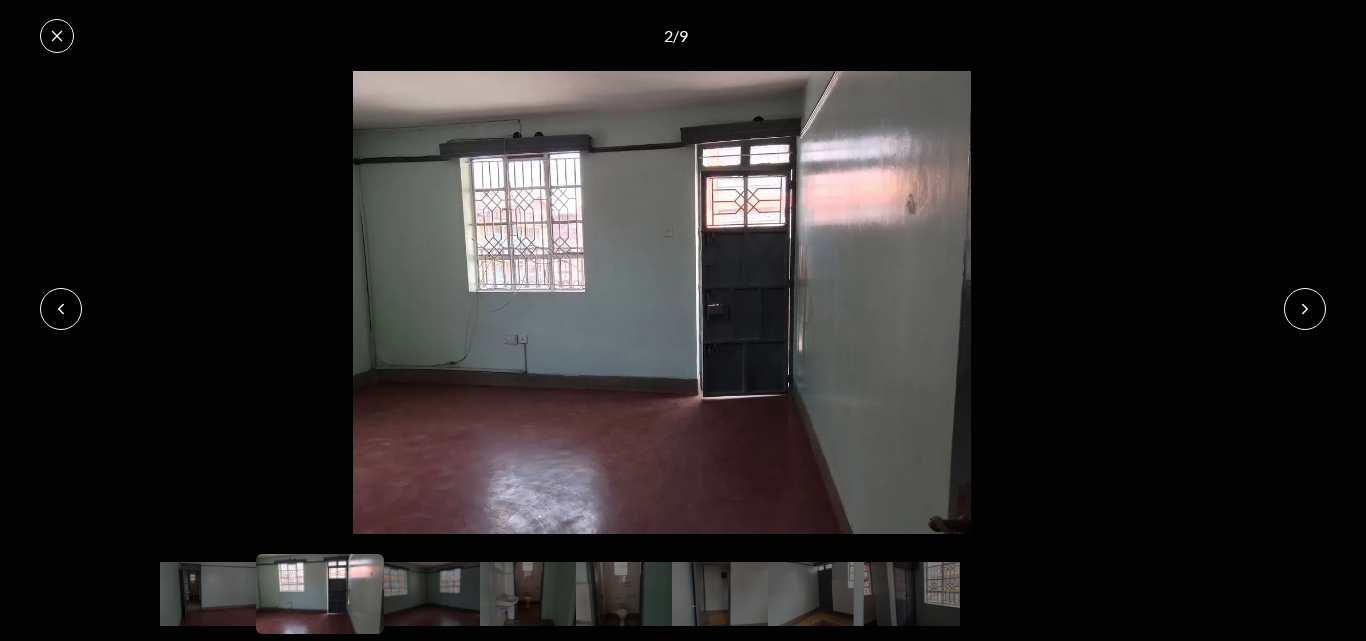 click 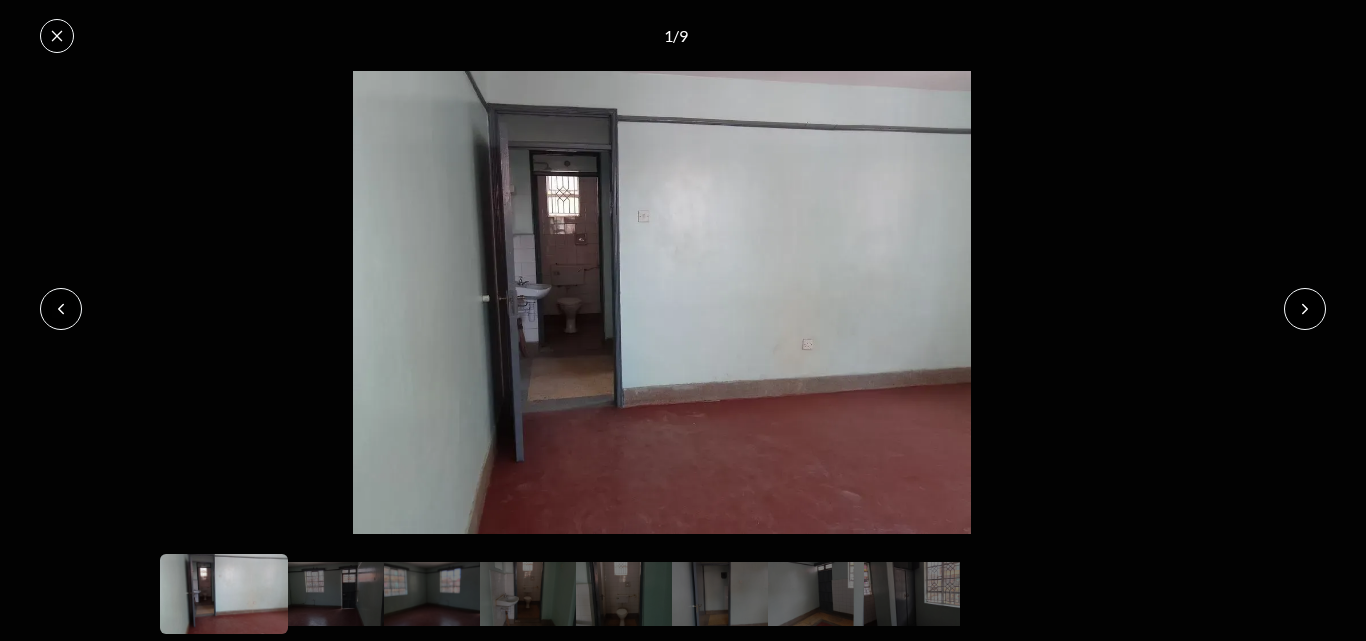click 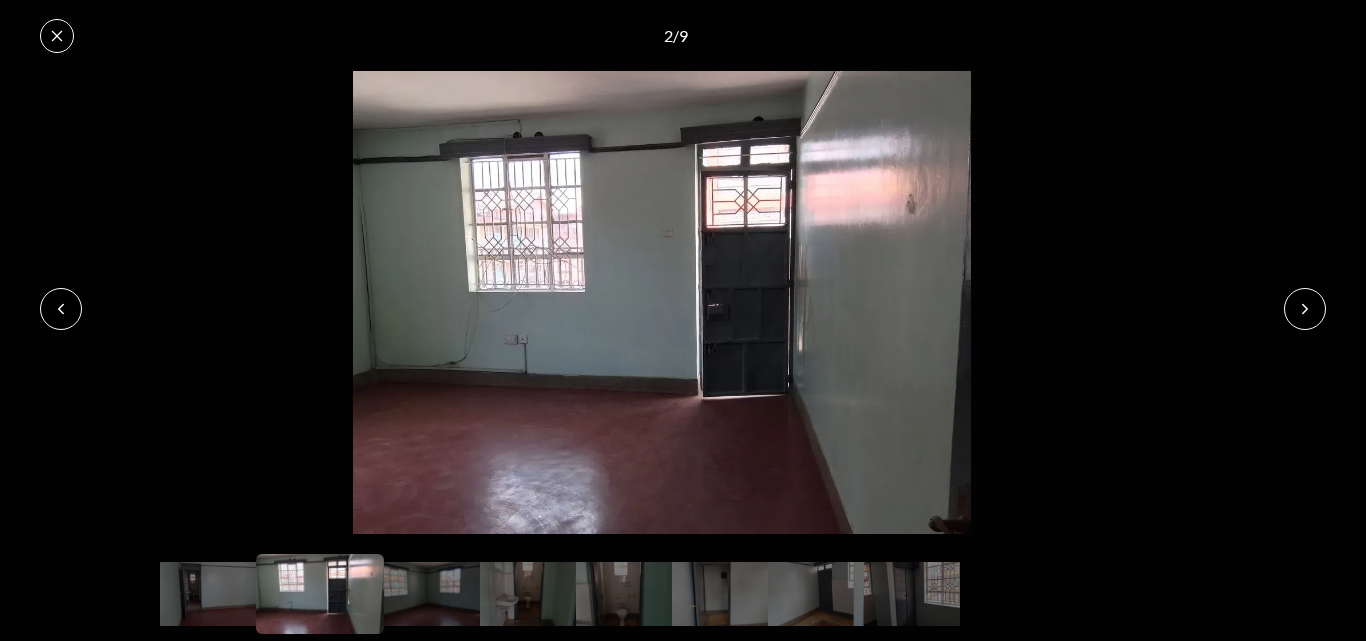 click at bounding box center (1305, 309) 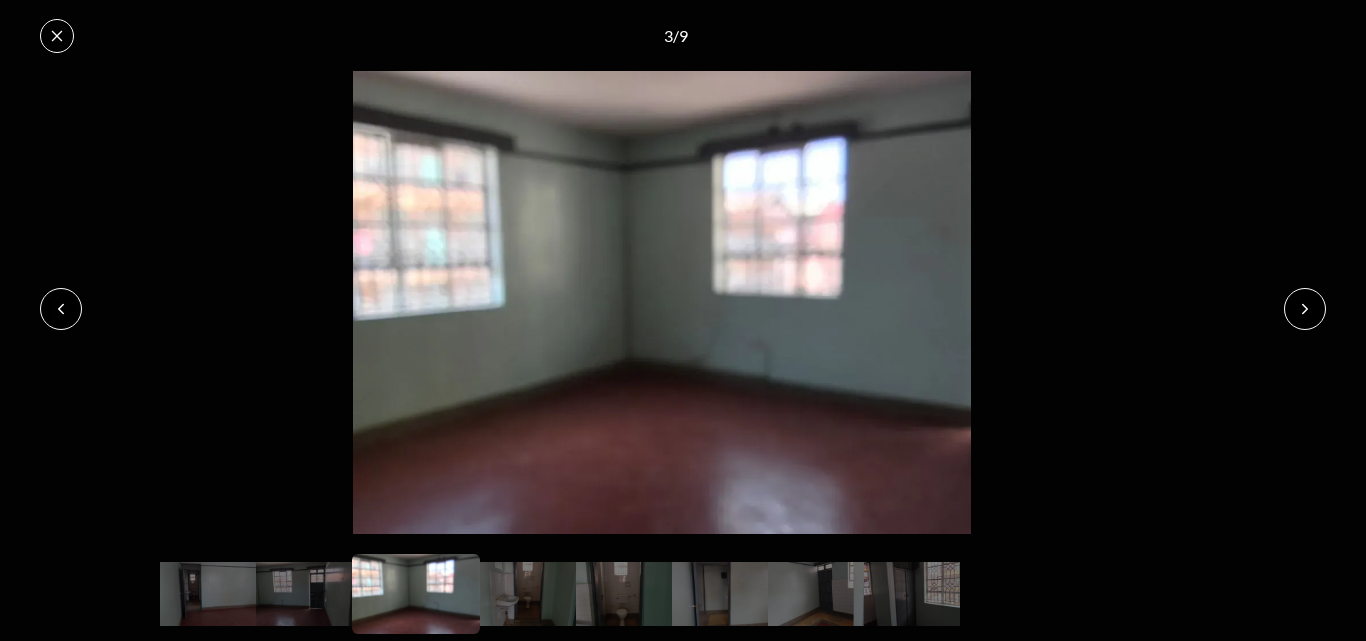 click at bounding box center [1305, 309] 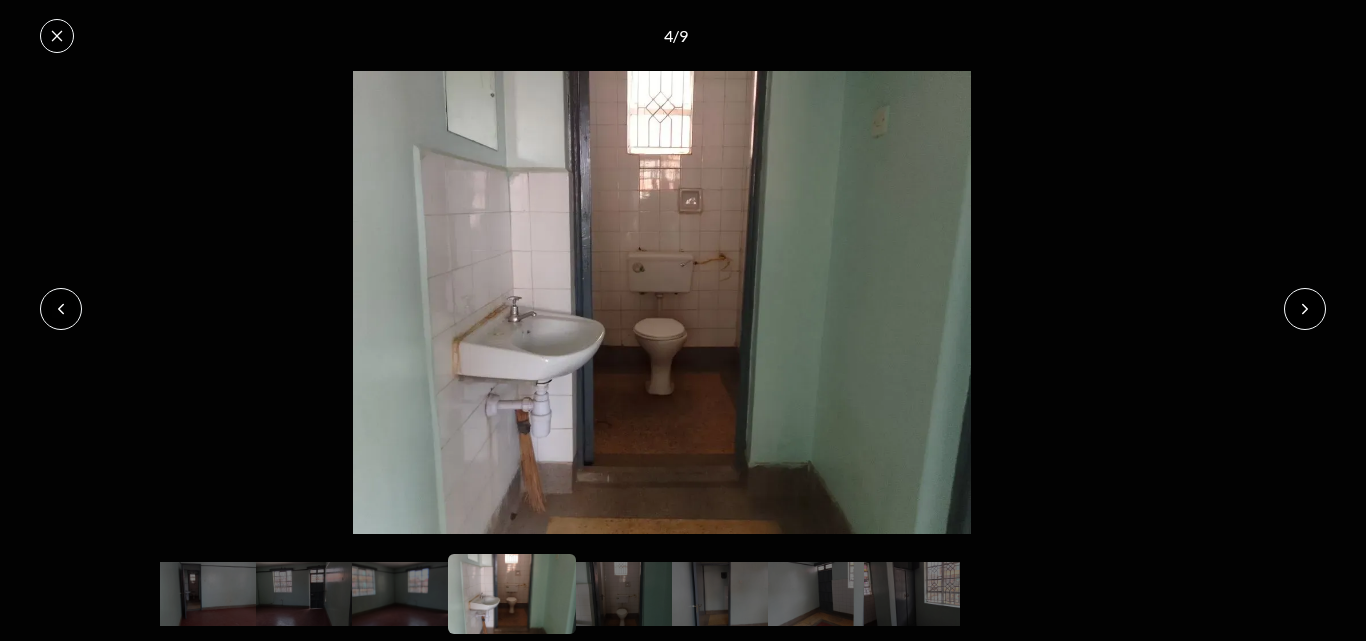 click 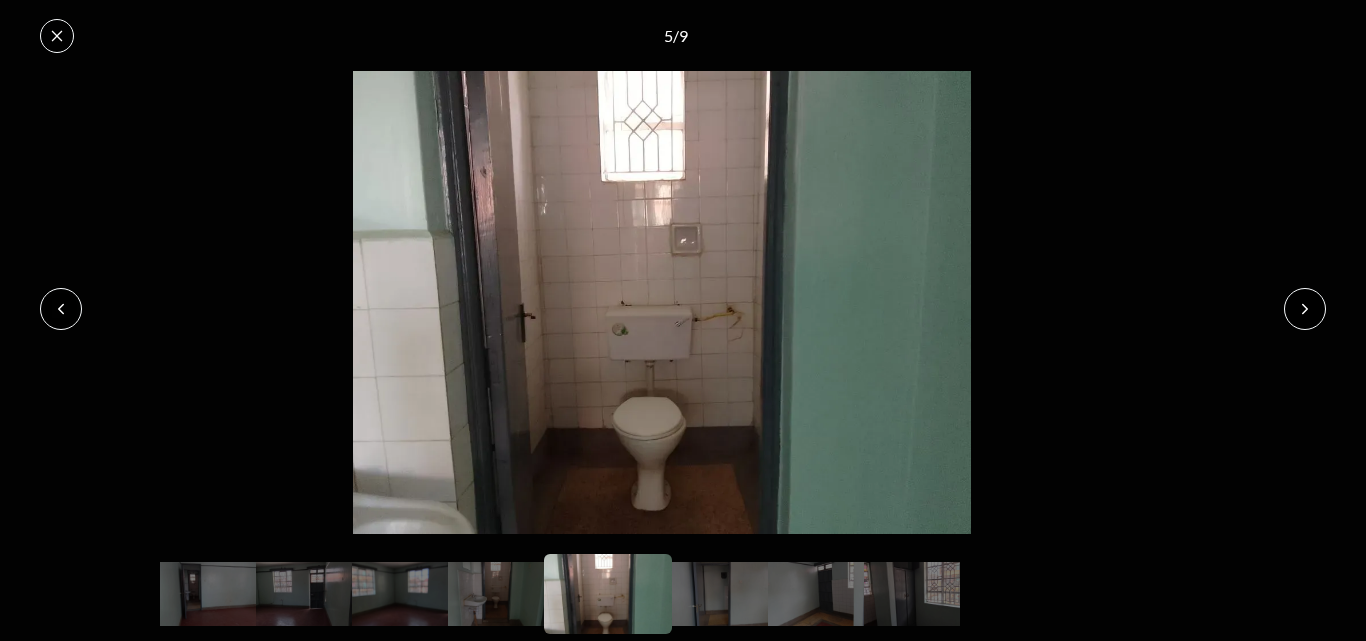 click 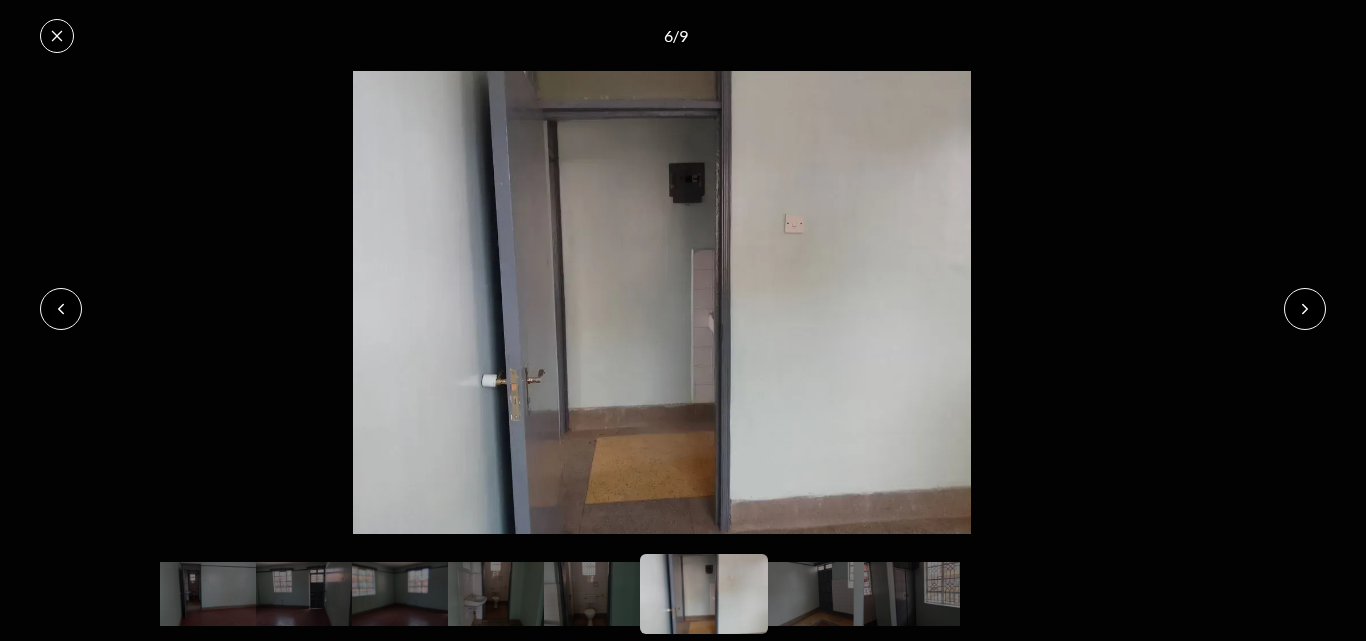 click 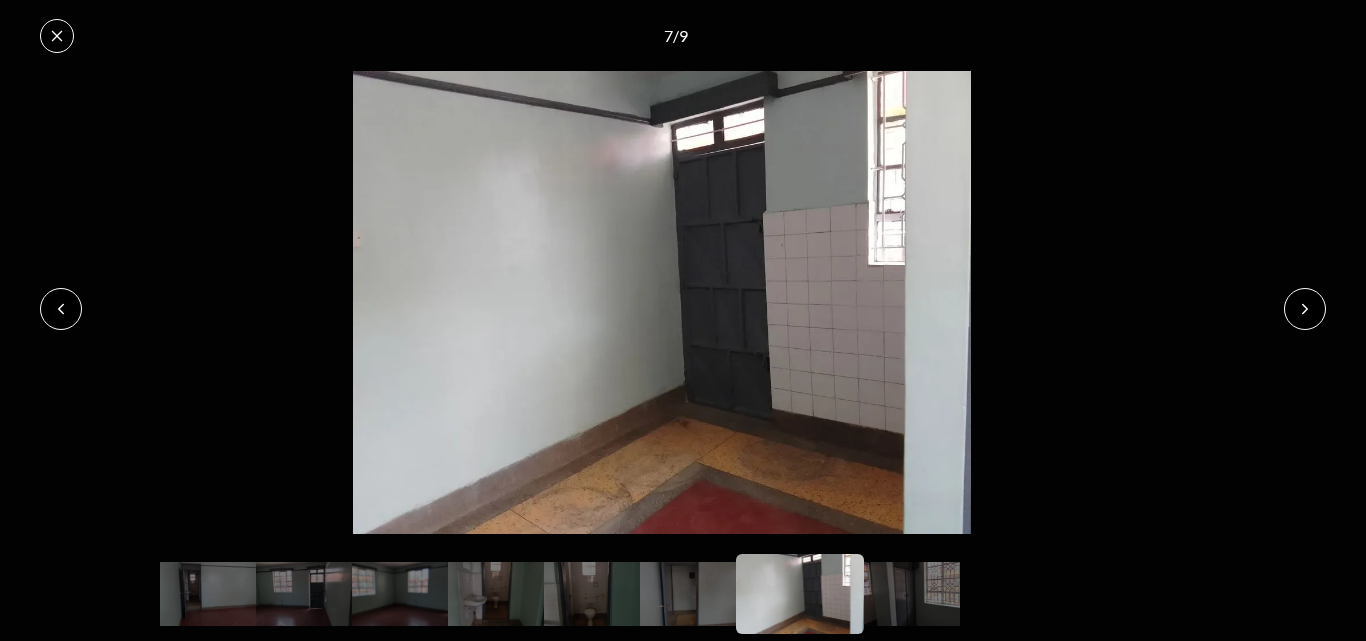 click 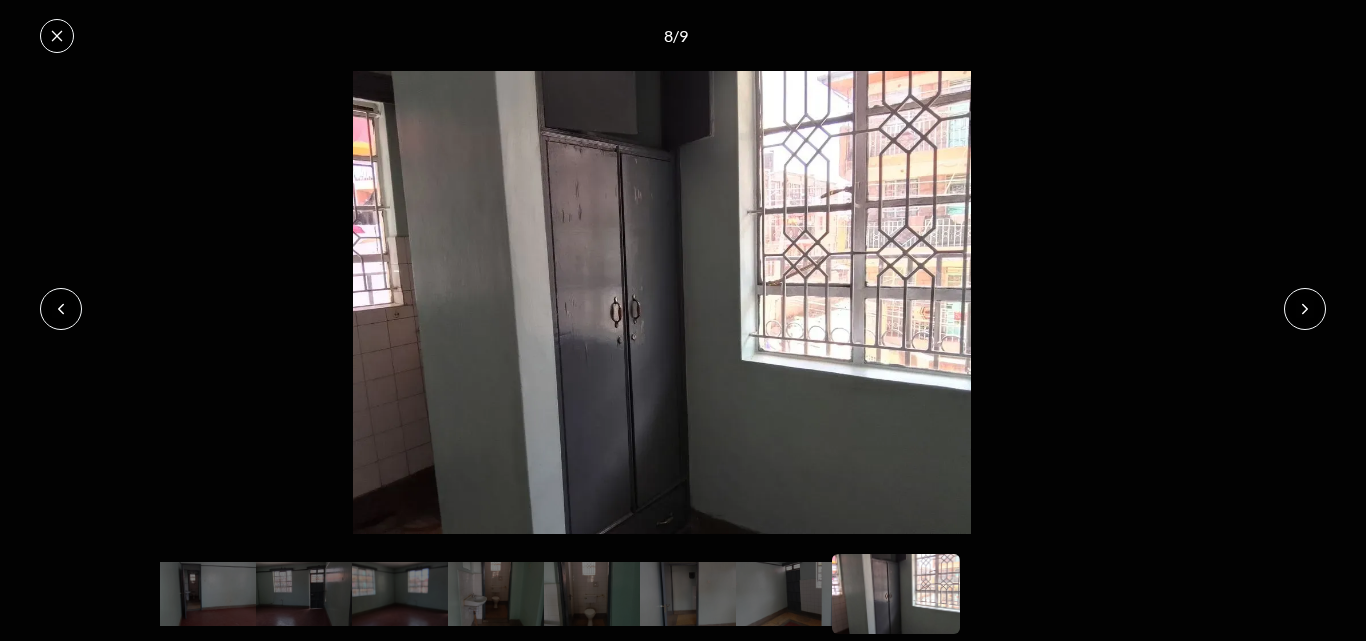 click 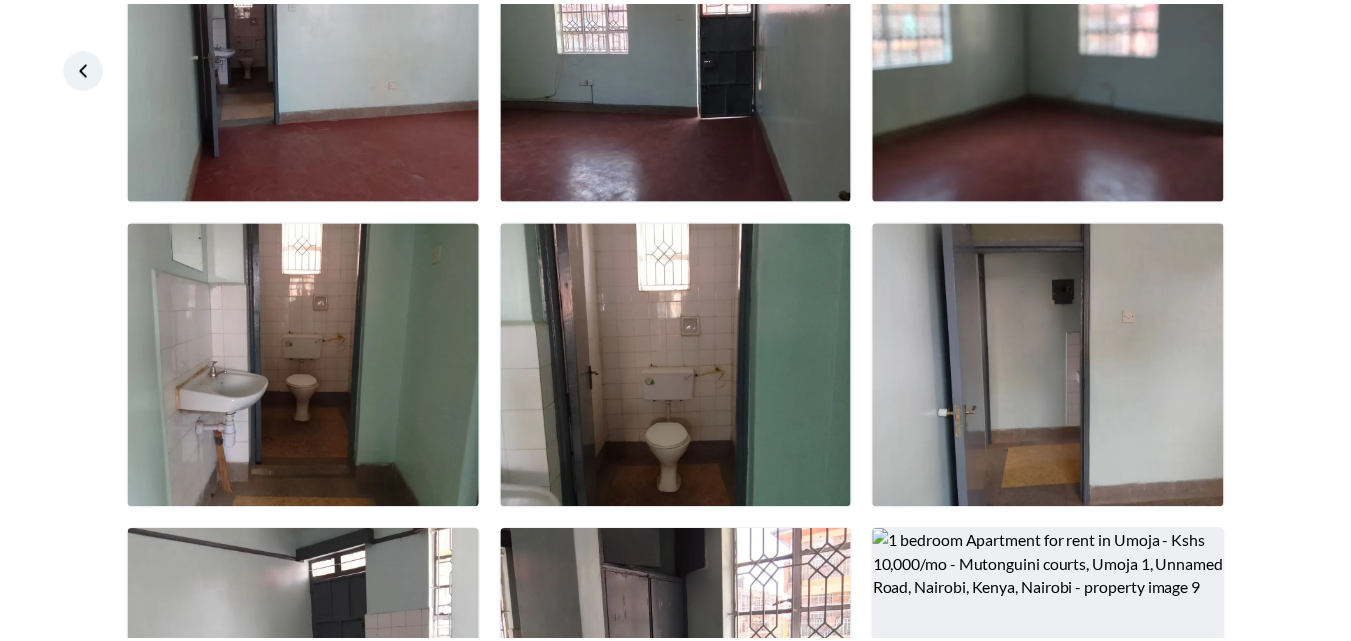 scroll, scrollTop: 190, scrollLeft: 0, axis: vertical 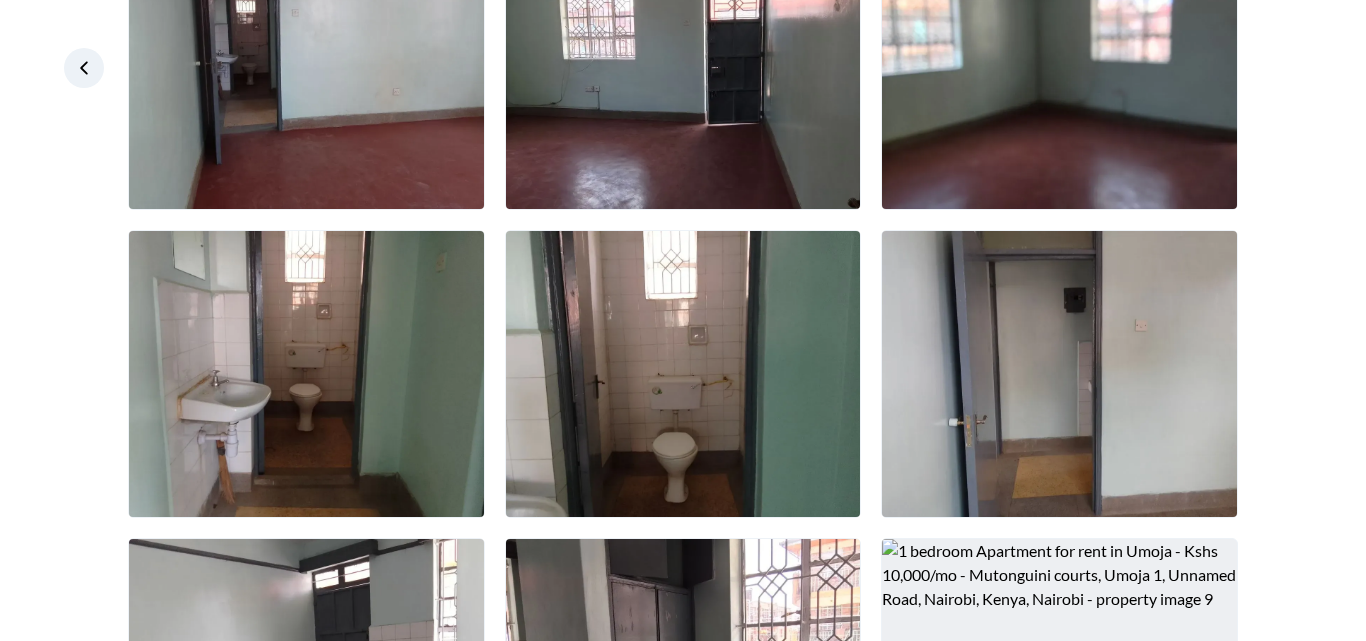 click 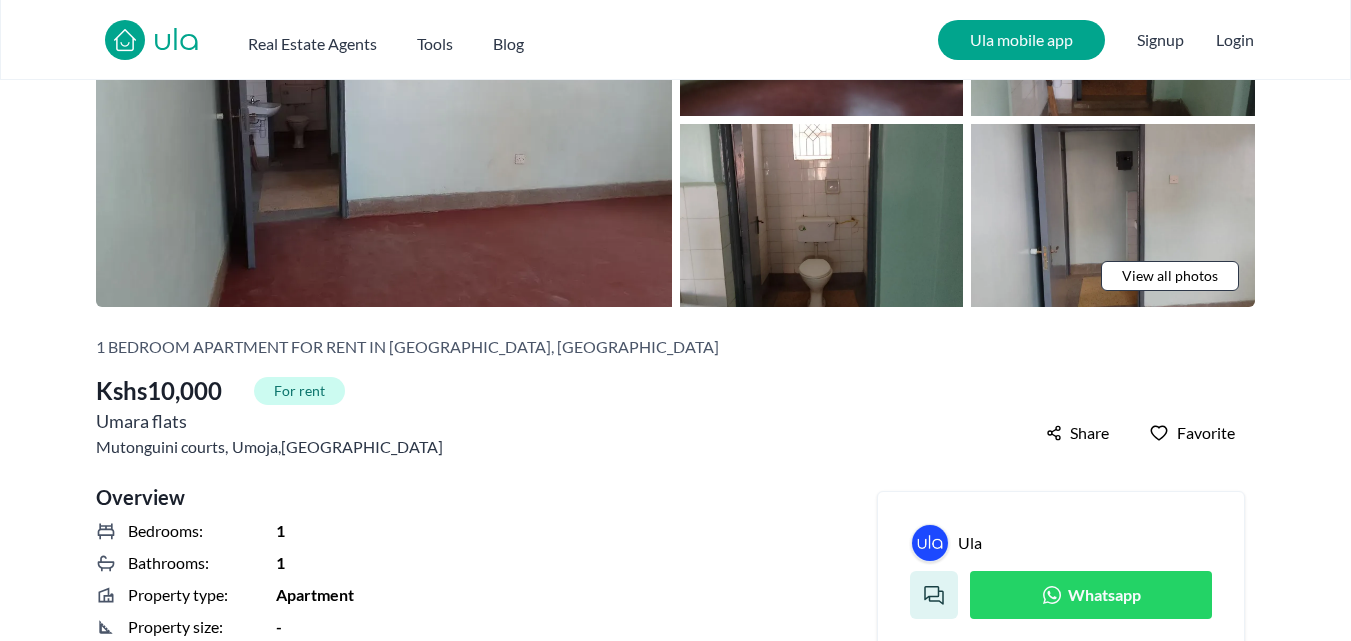 scroll, scrollTop: 200, scrollLeft: 0, axis: vertical 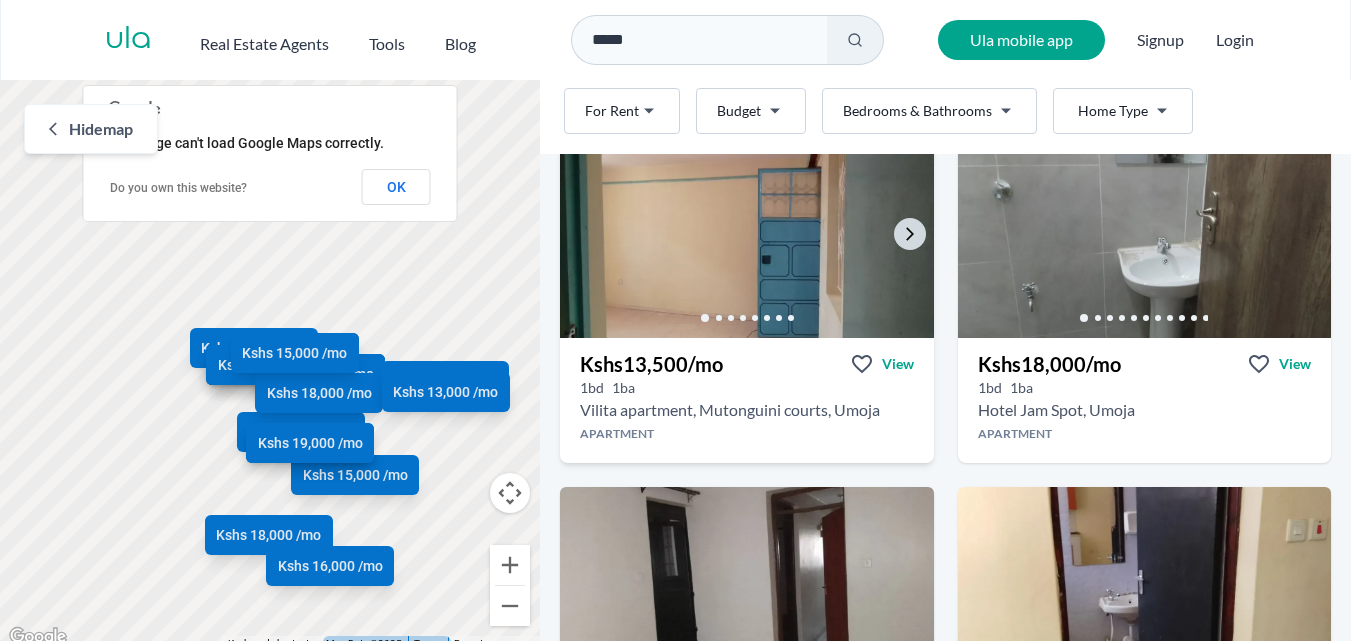 click at bounding box center [747, 240] 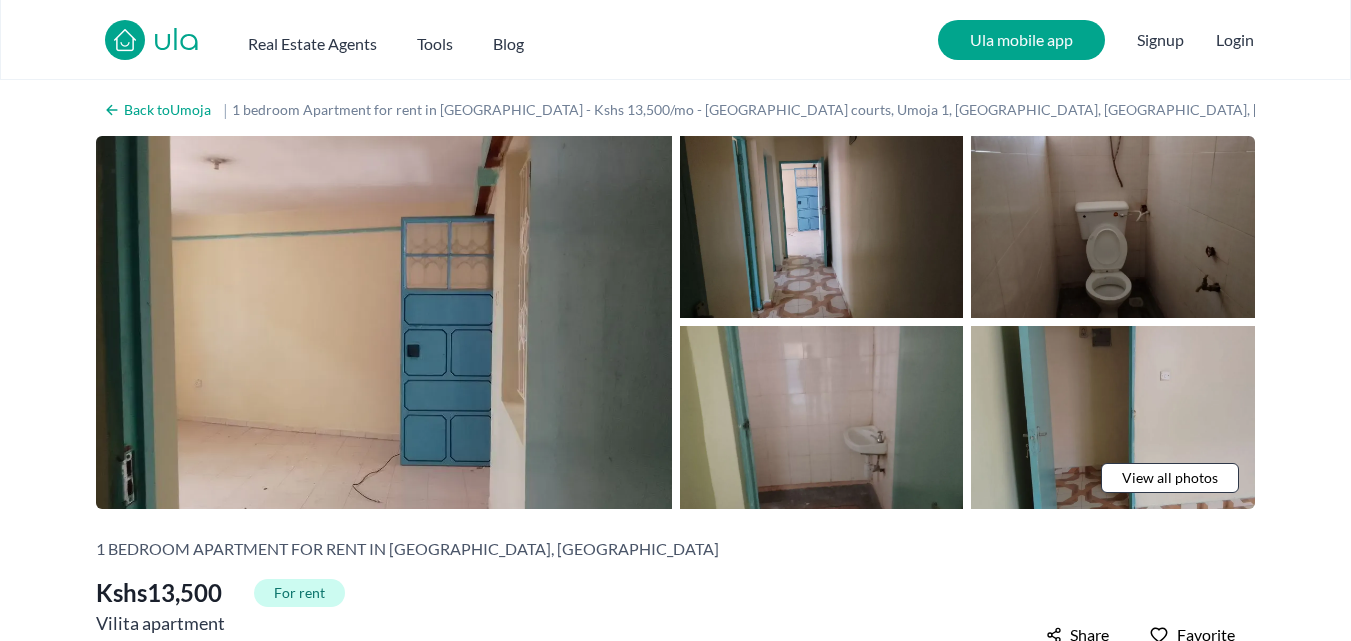 click at bounding box center (1113, 227) 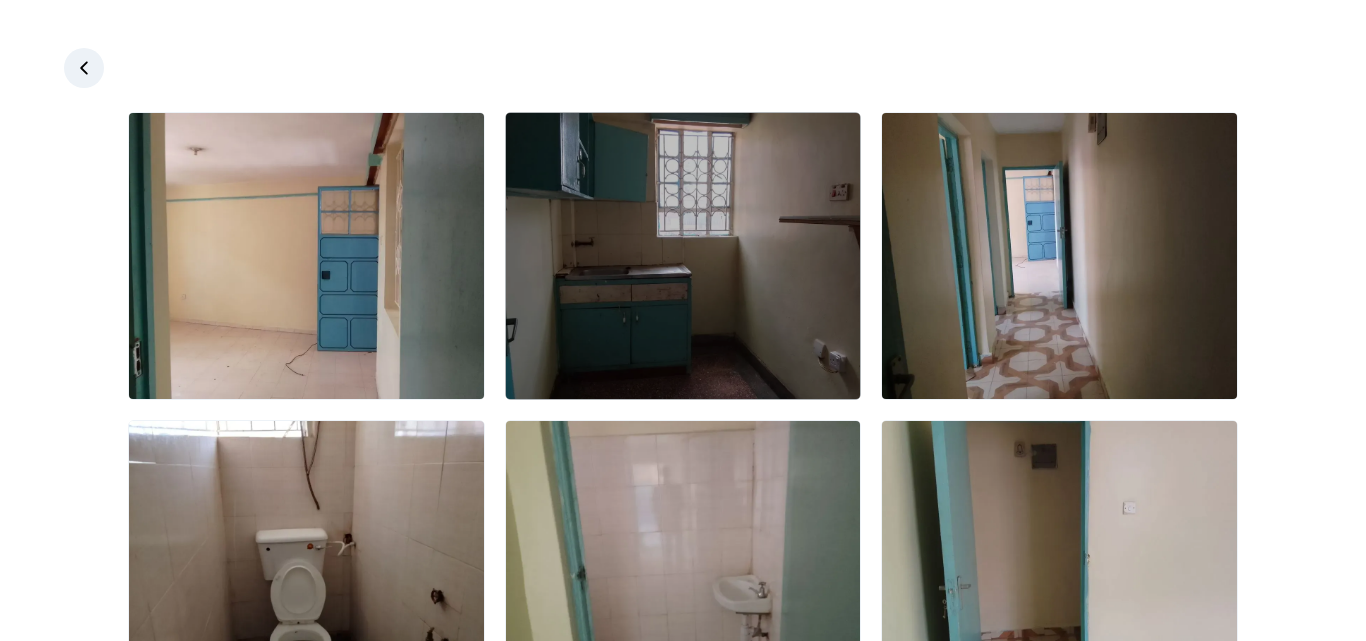 click at bounding box center (683, 256) 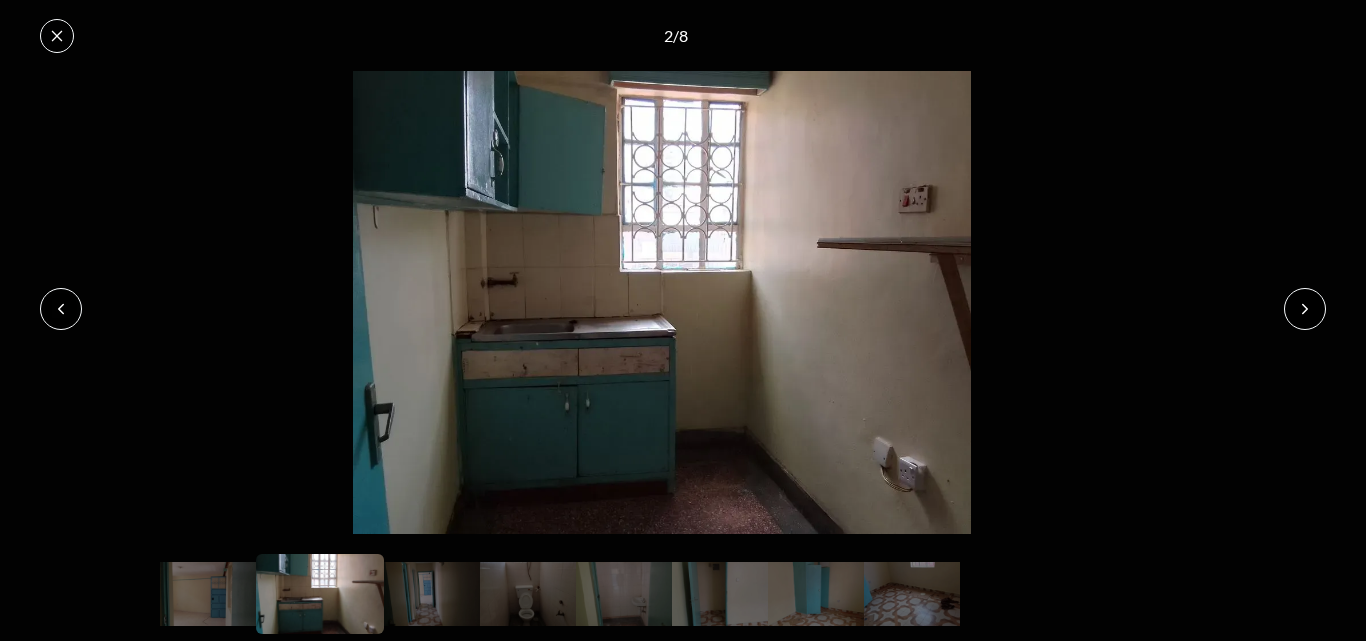 click 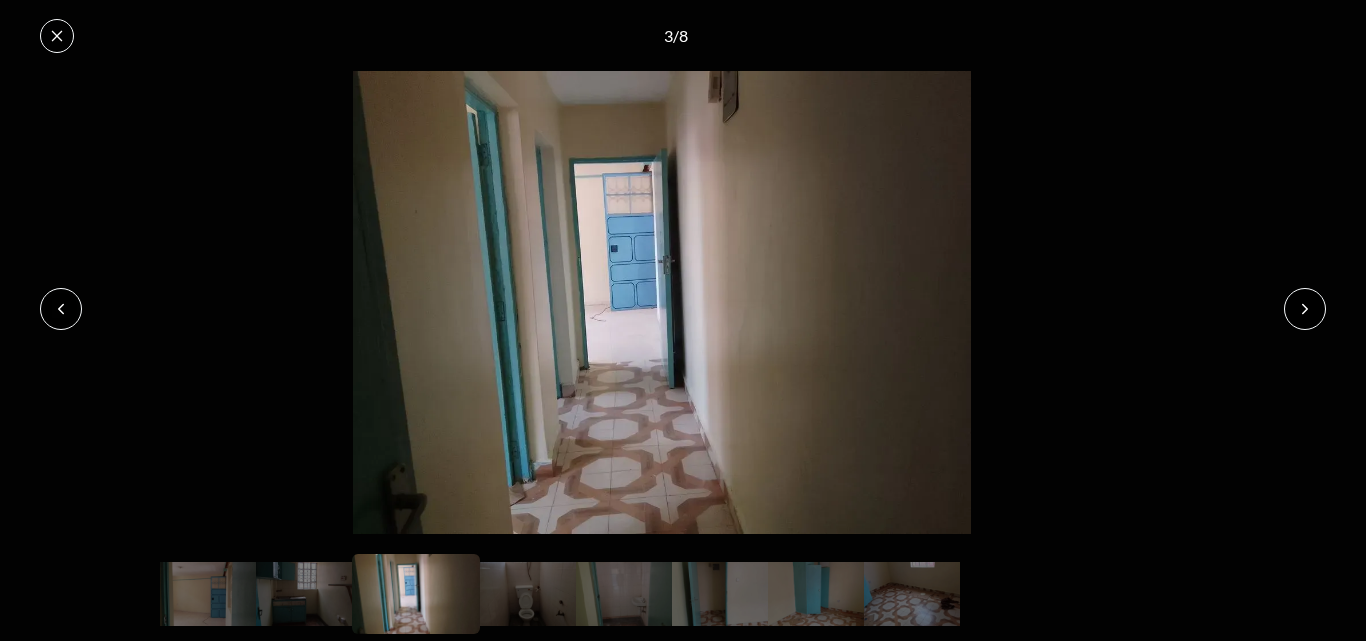 click 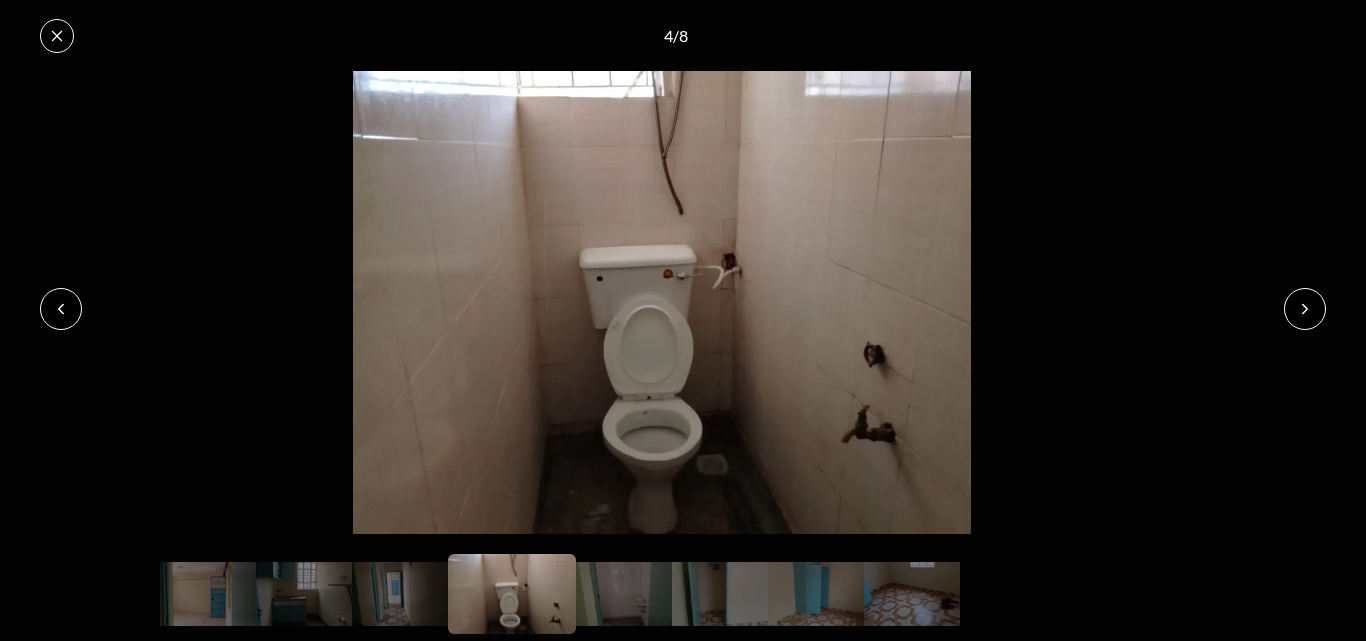 click 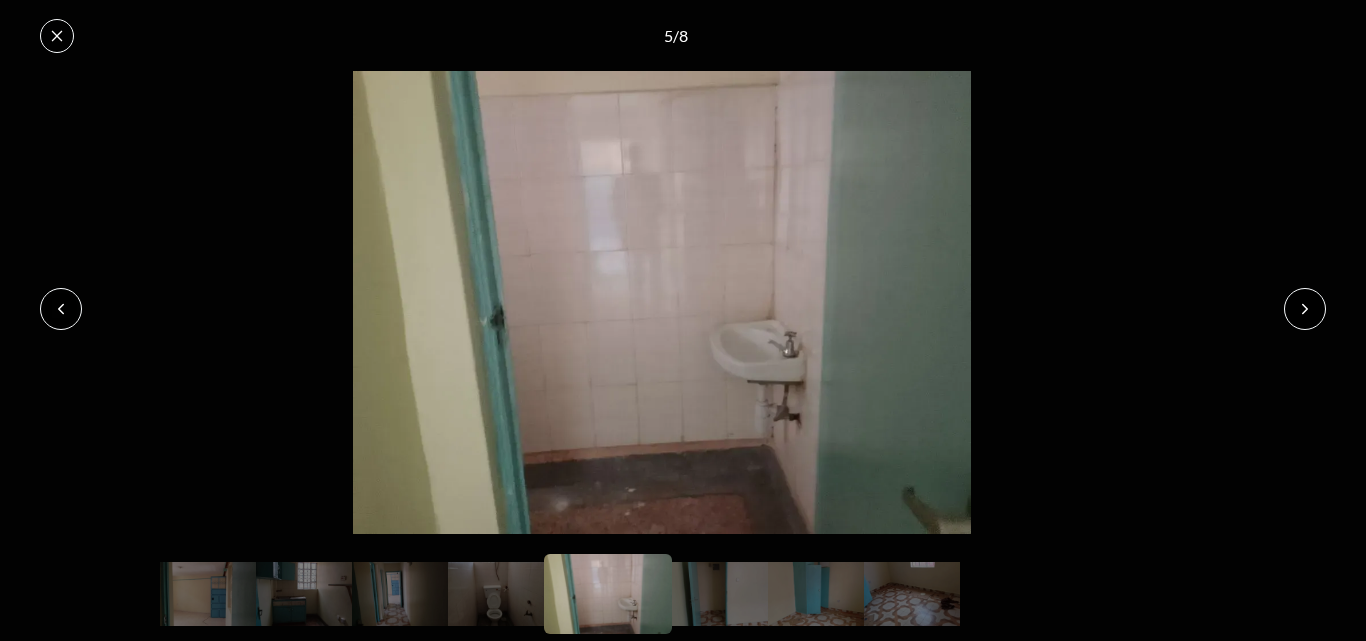 click 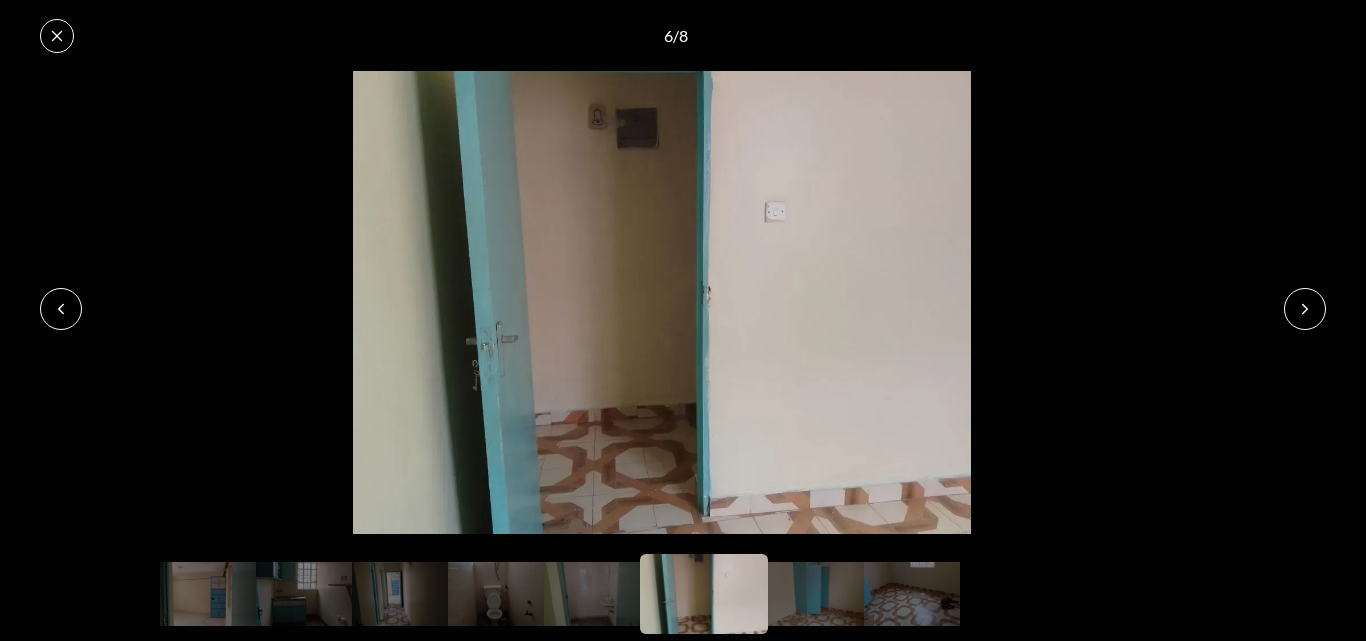 click 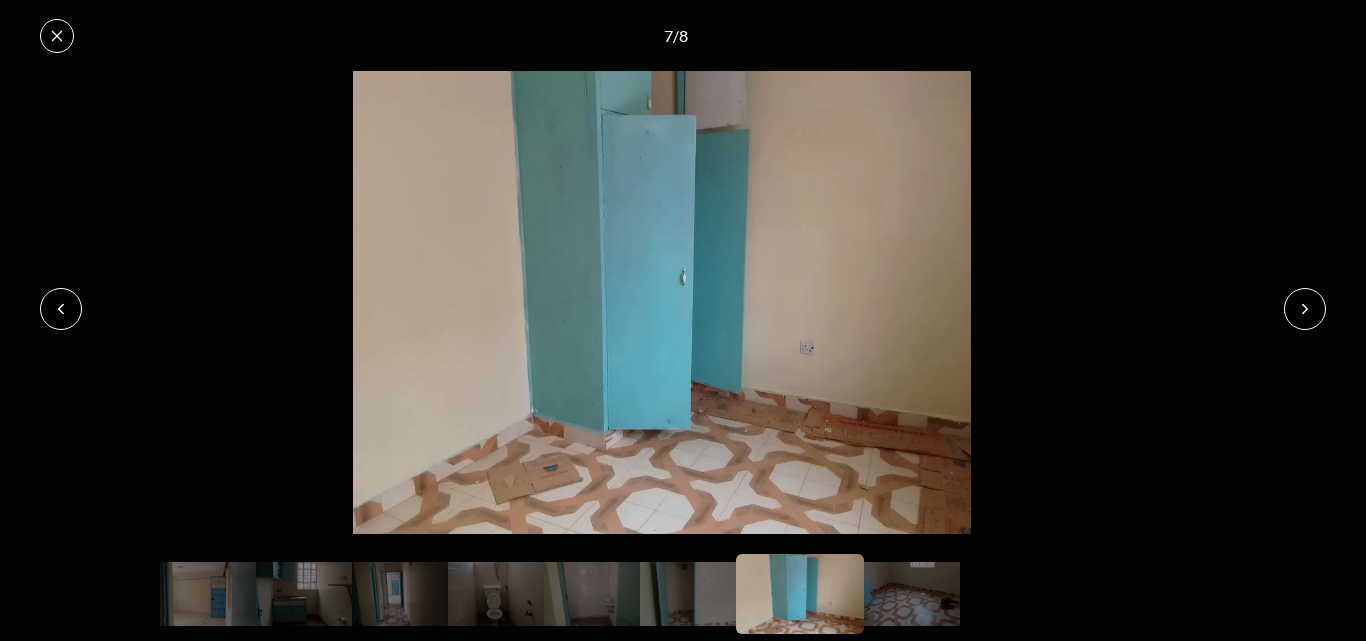 click 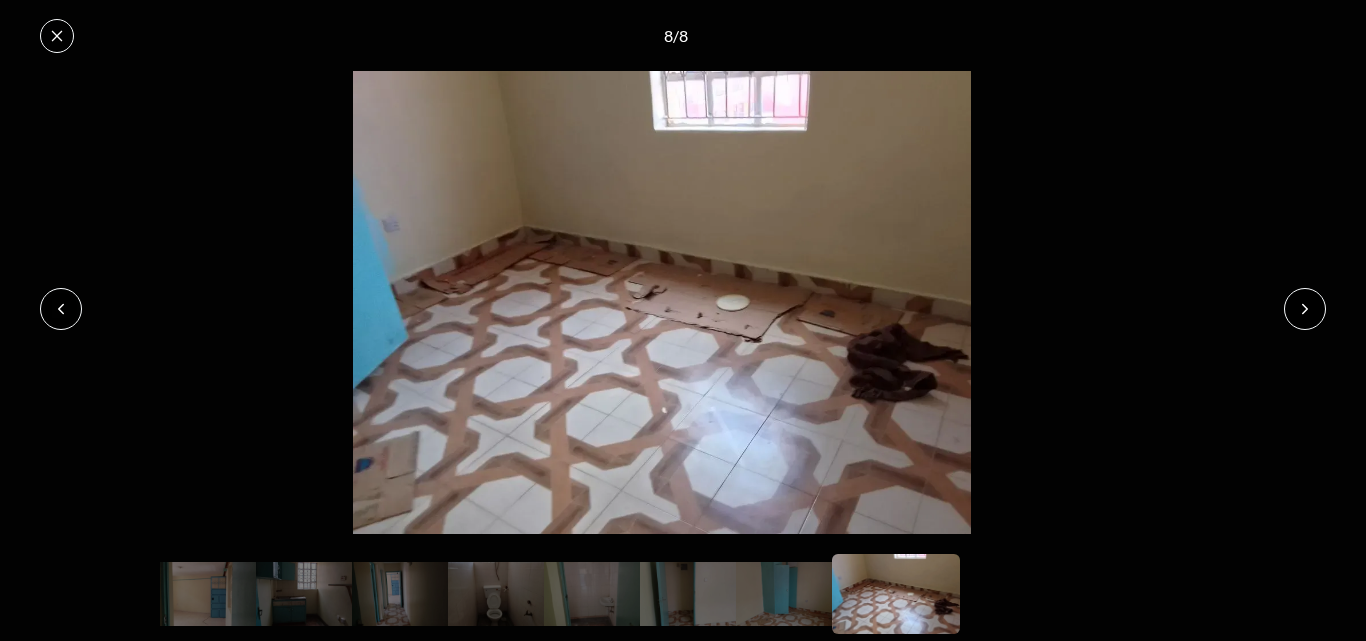 click 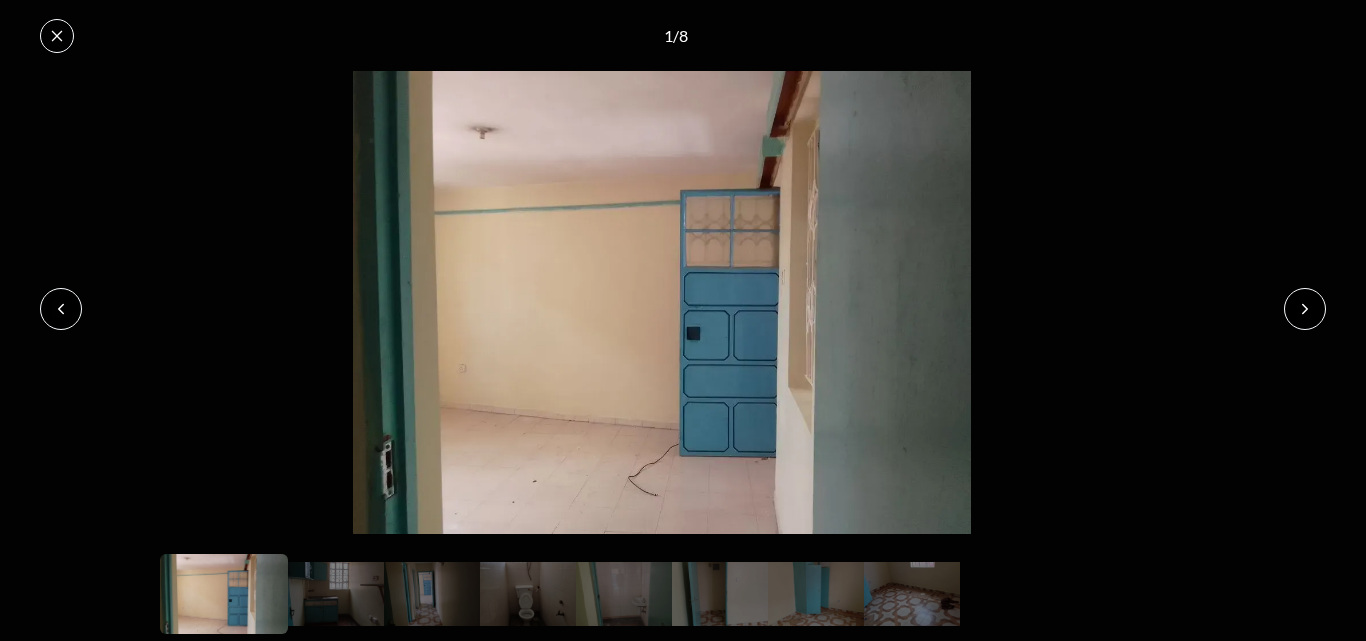 click 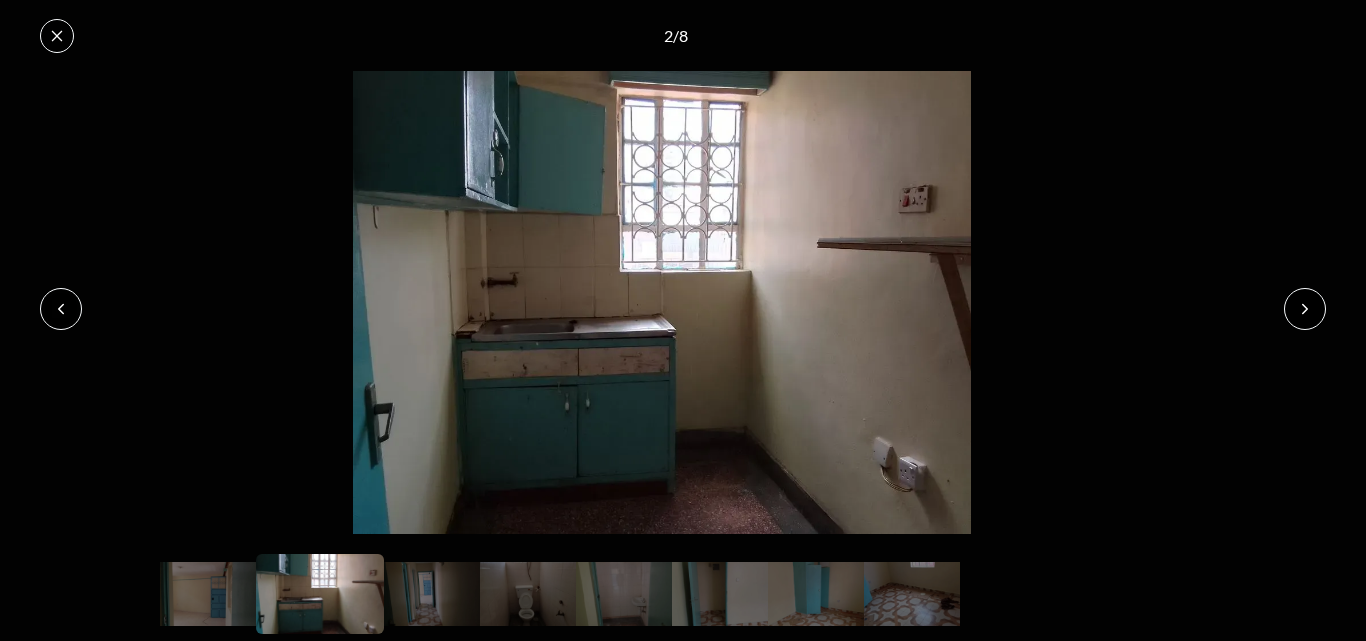 click 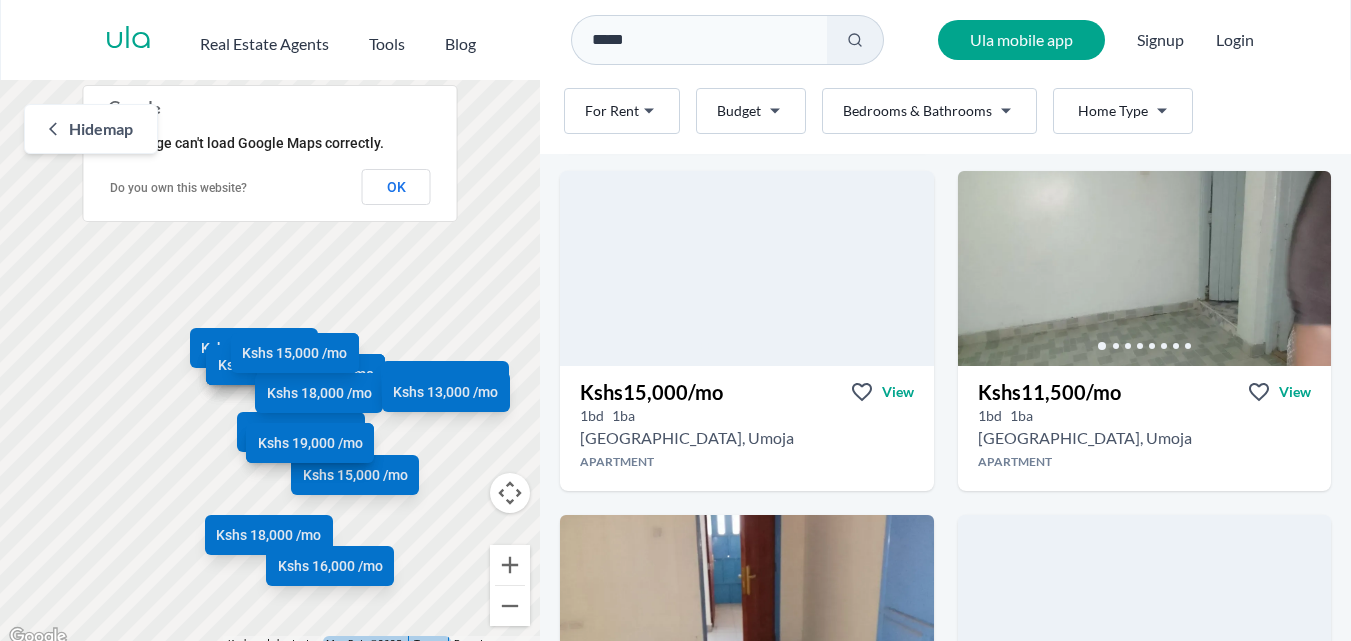 scroll, scrollTop: 1200, scrollLeft: 0, axis: vertical 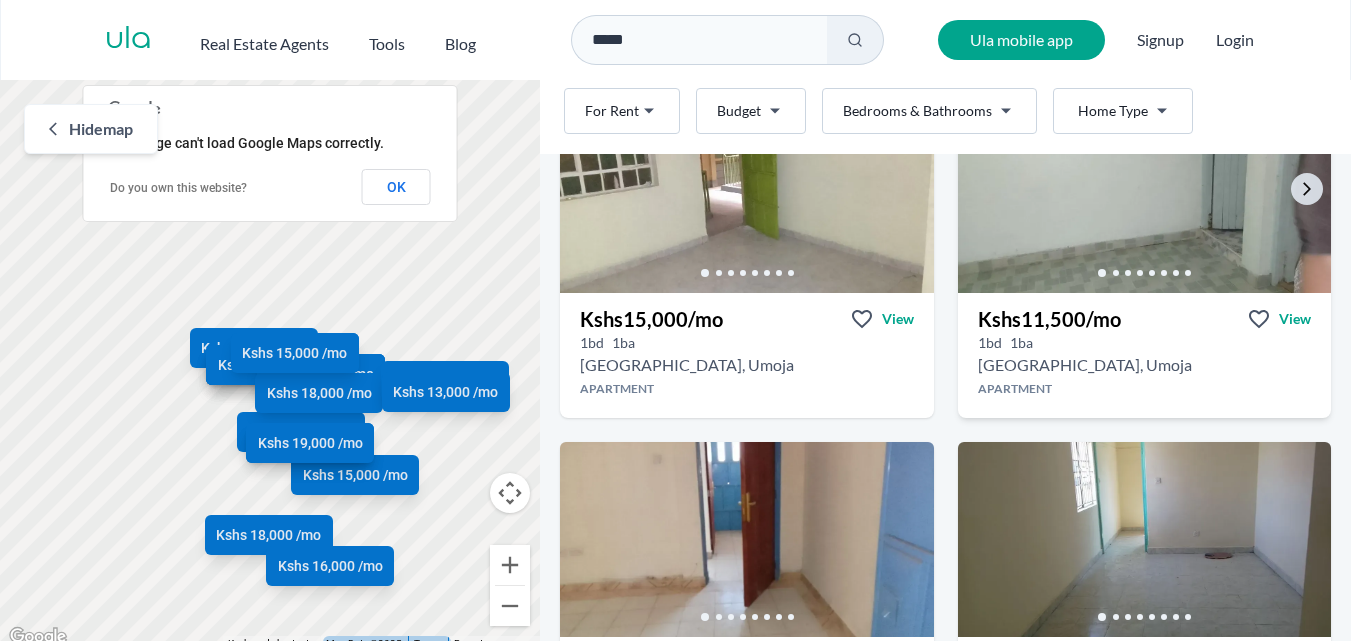 click at bounding box center [1144, 195] 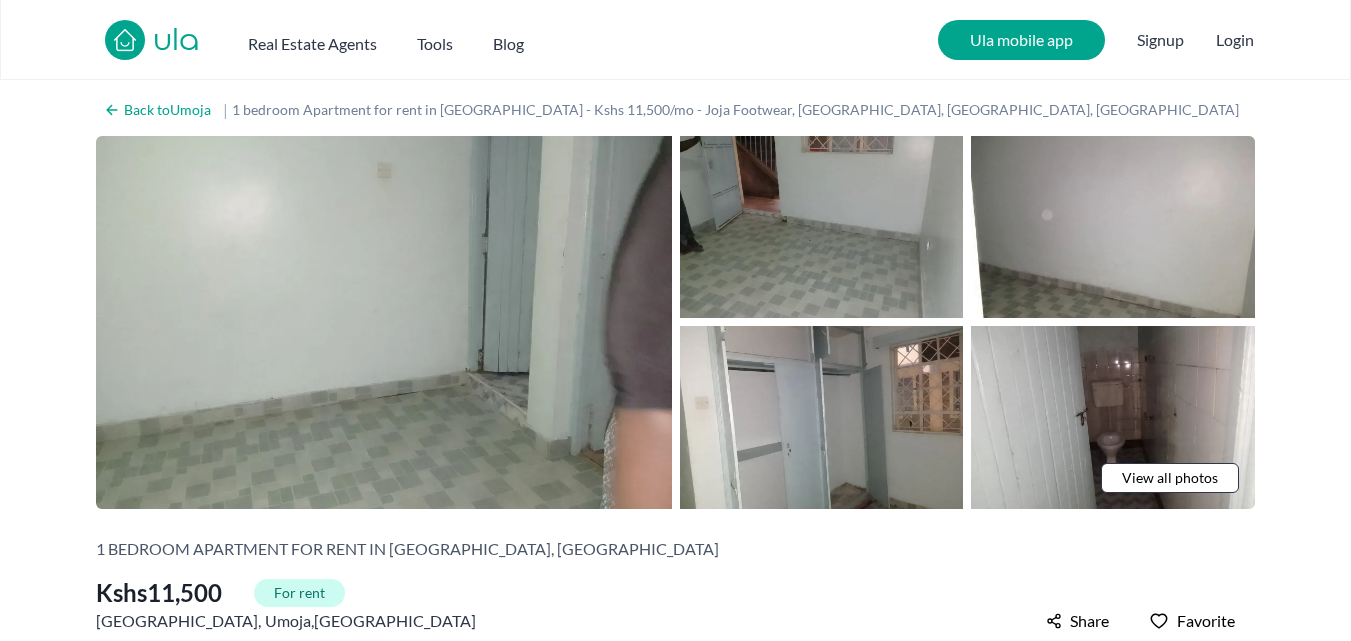 click at bounding box center (822, 227) 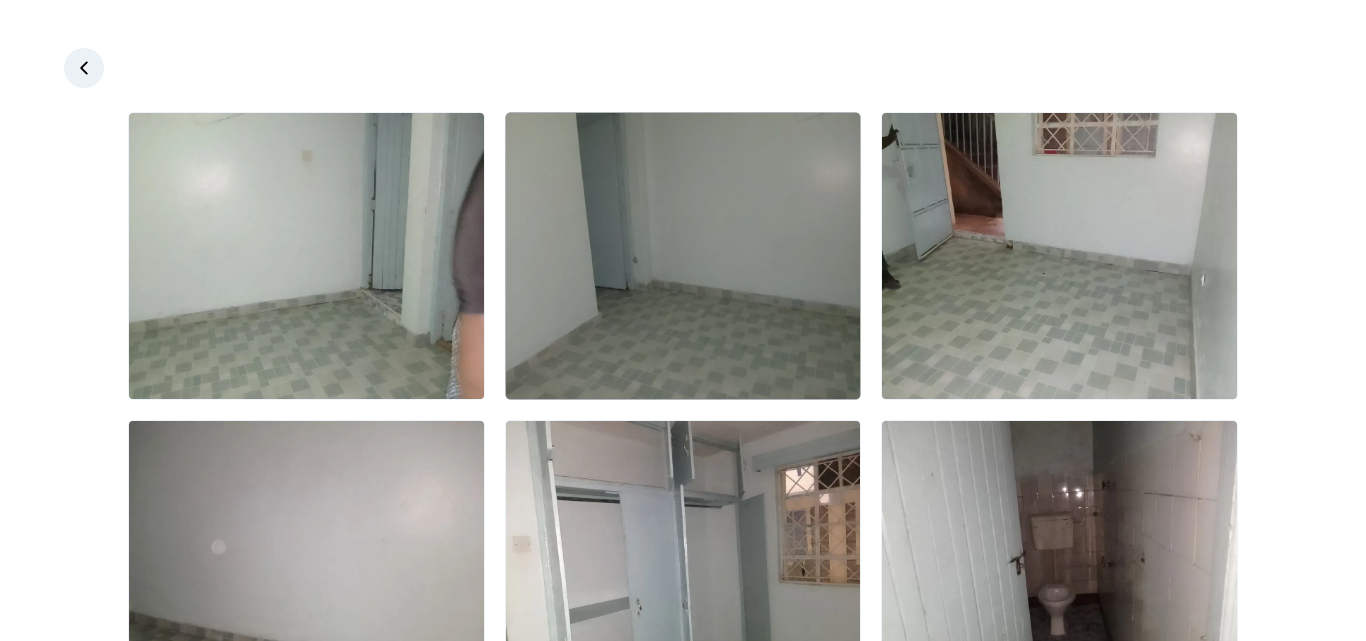 click at bounding box center [683, 256] 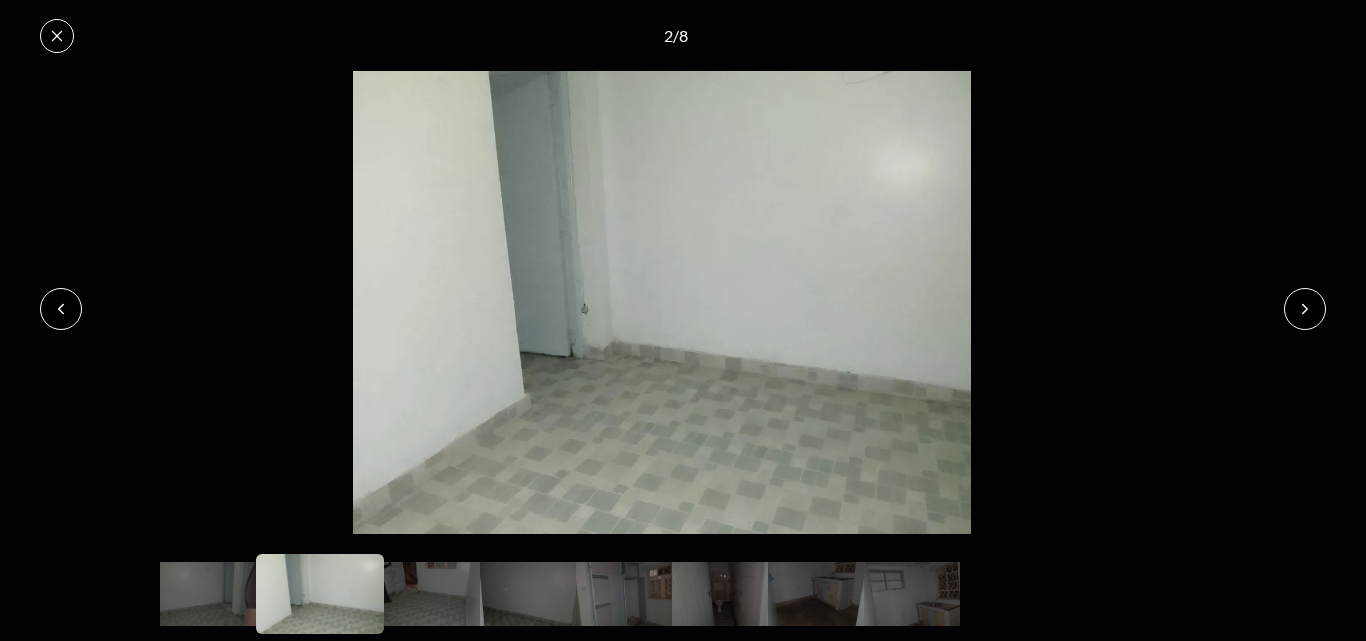 click 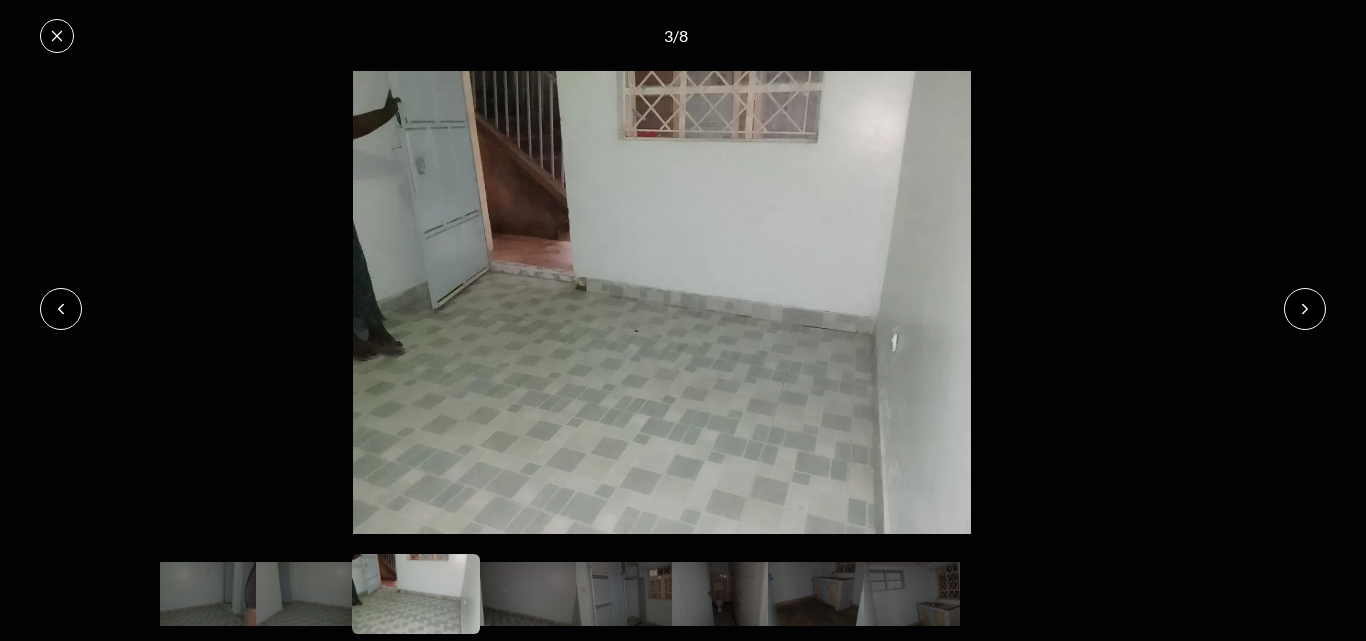 click 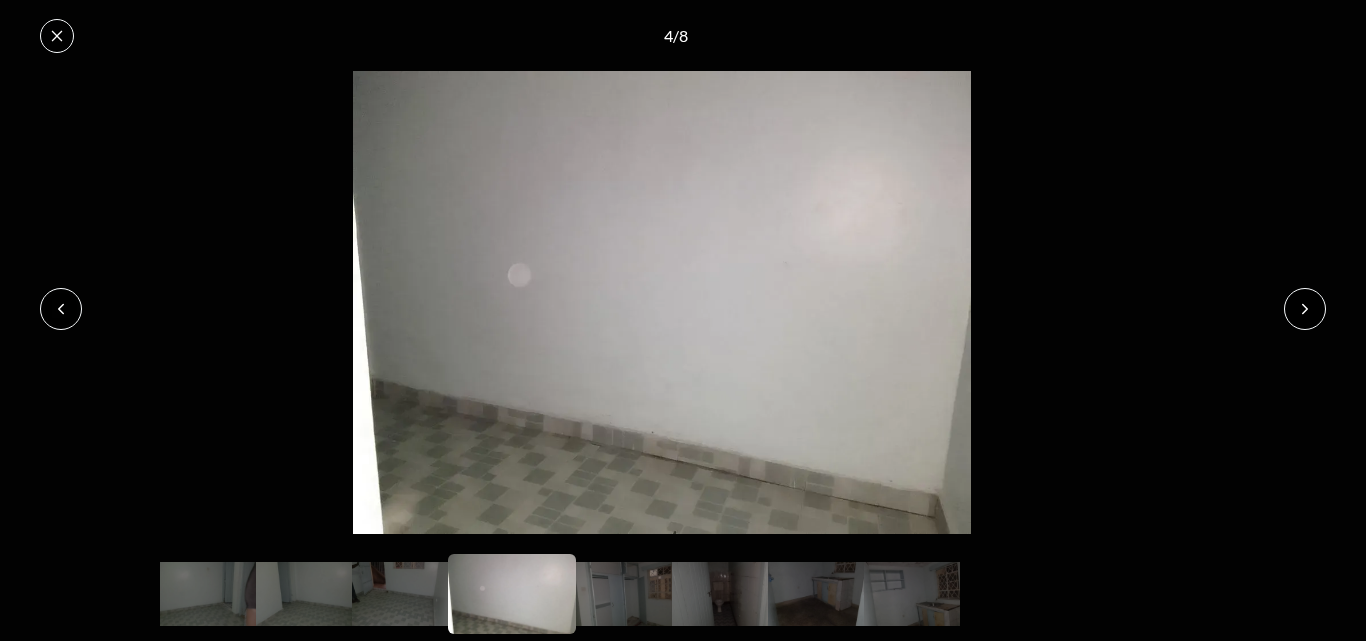 click 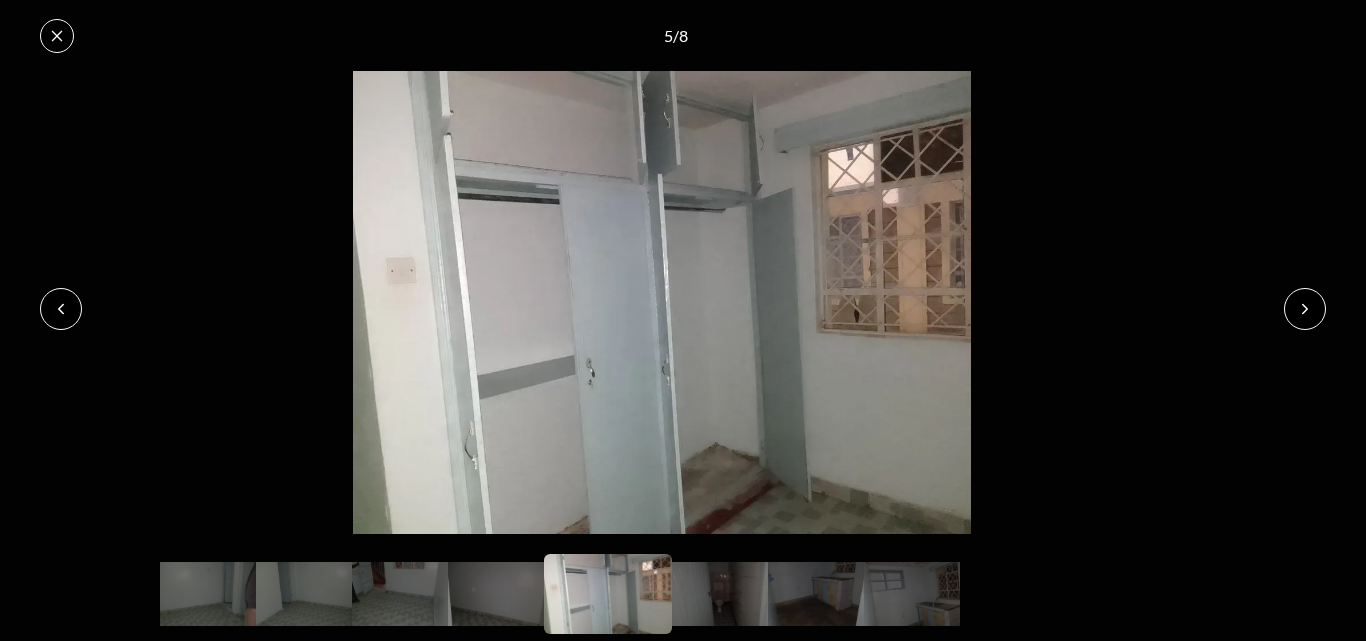 click 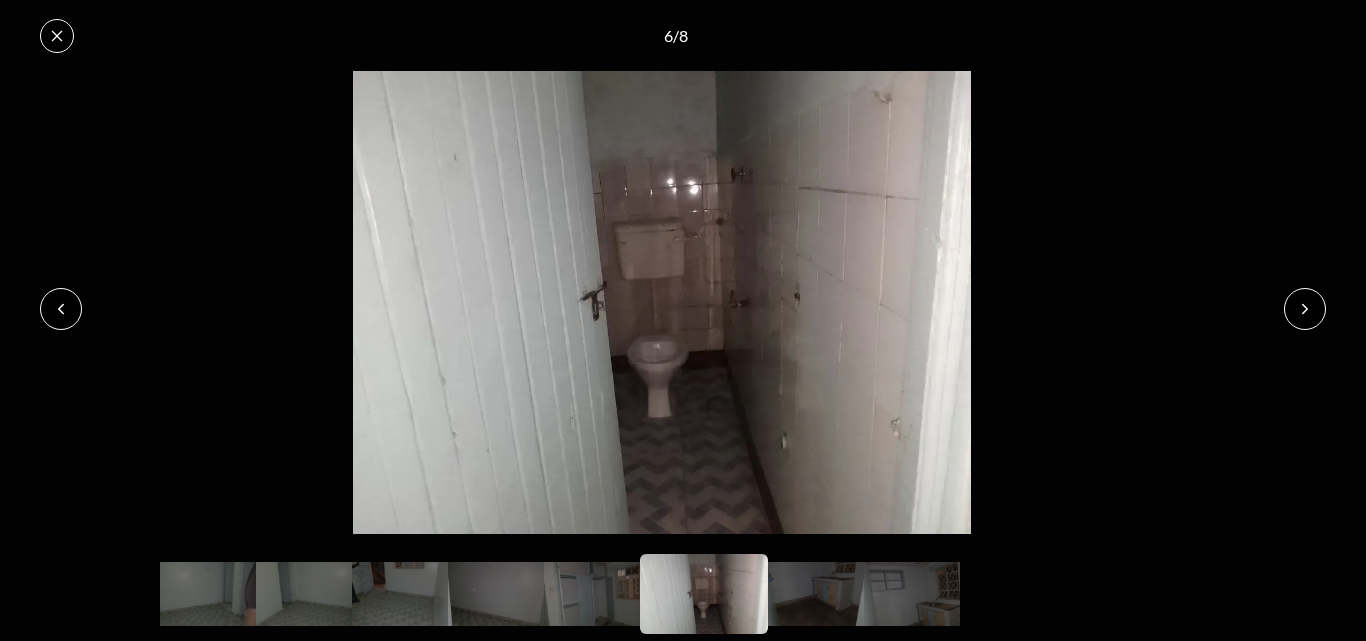 click 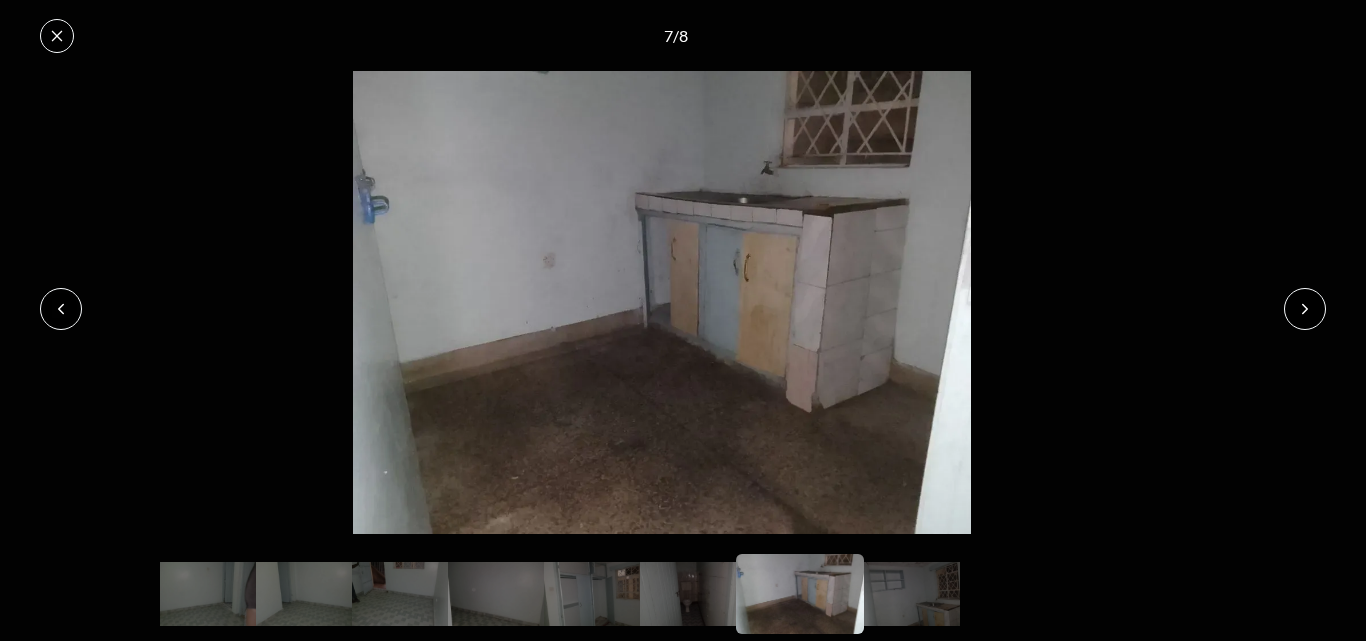 click 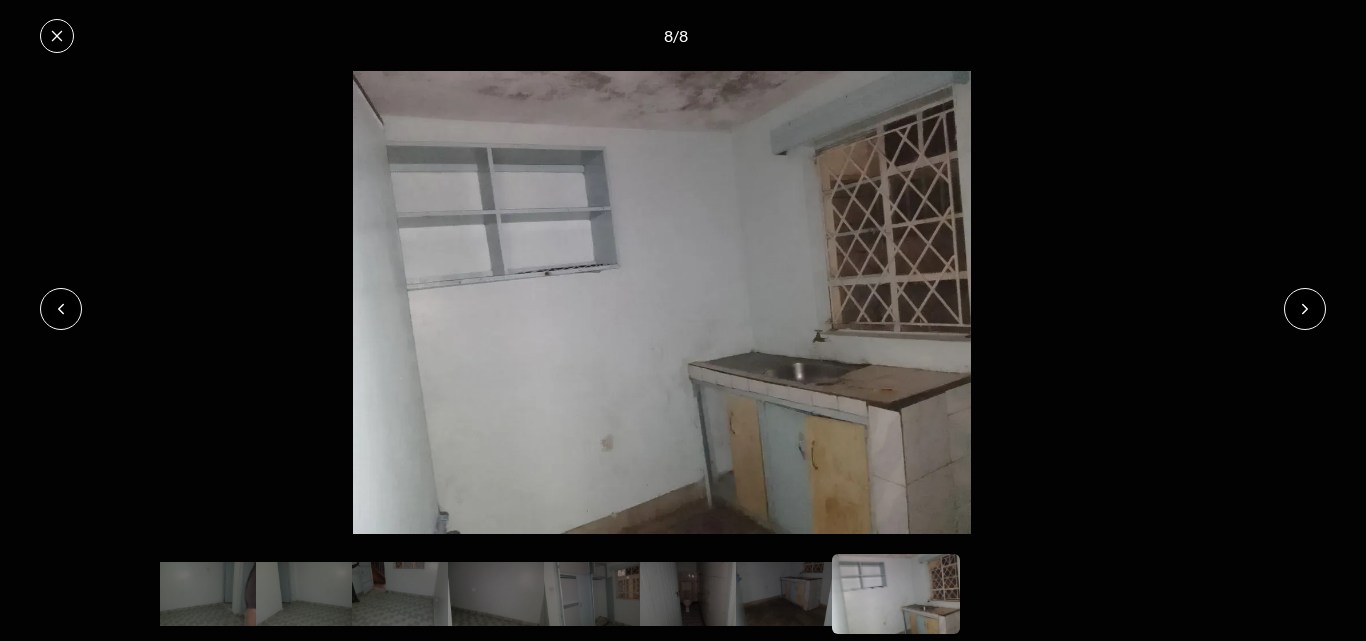 click 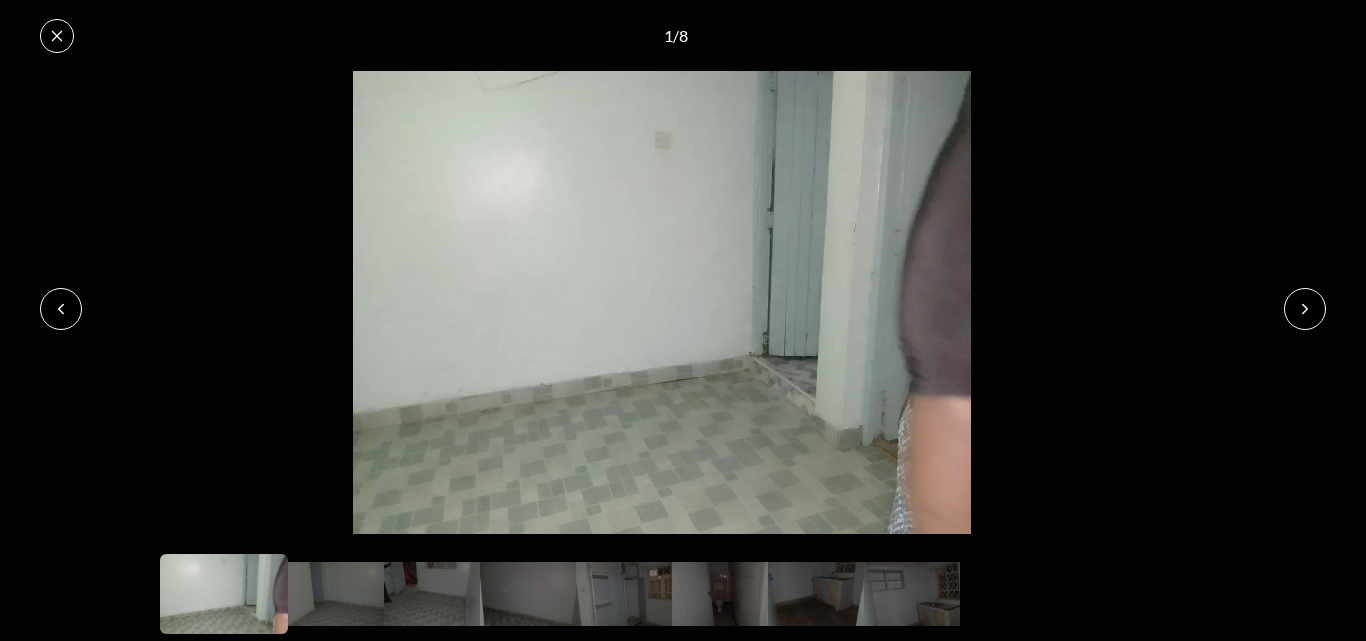 click 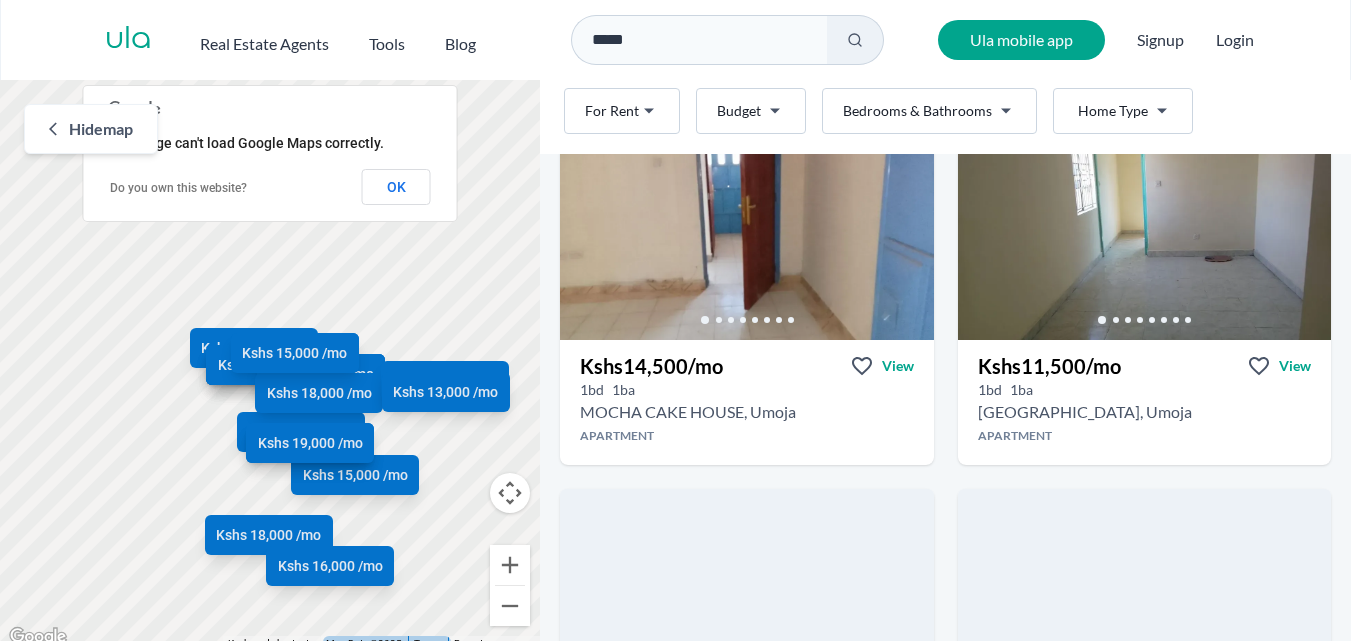 scroll, scrollTop: 1500, scrollLeft: 0, axis: vertical 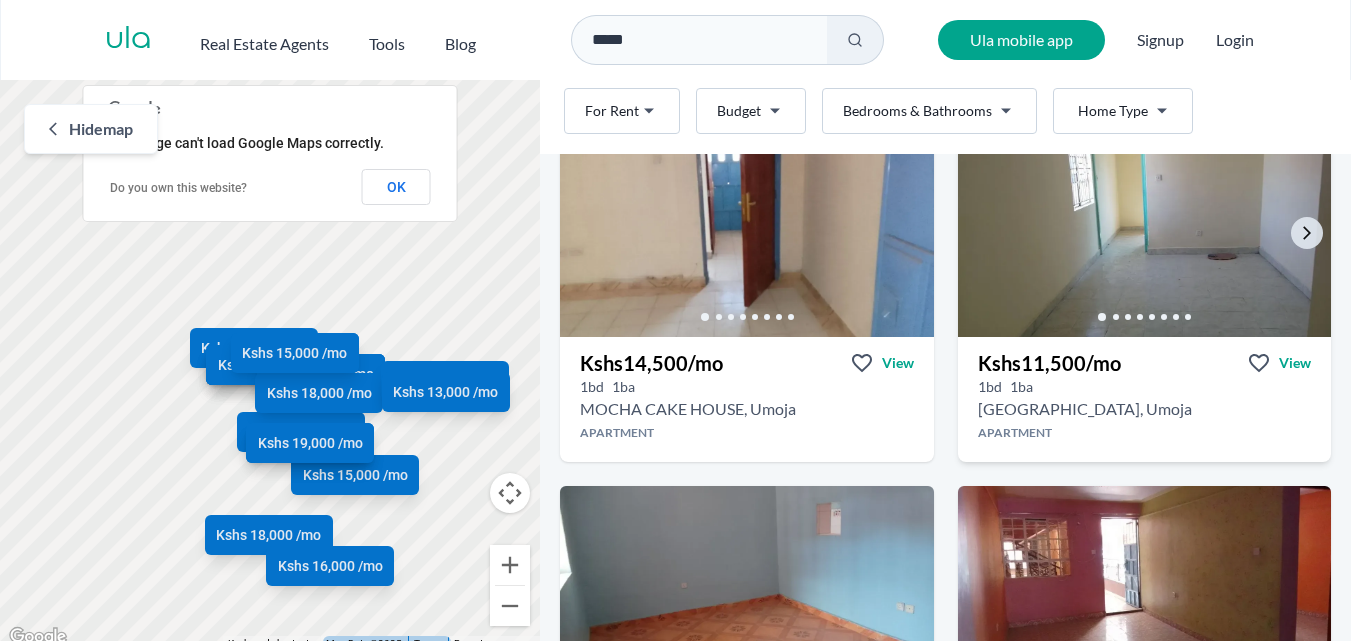 click at bounding box center [1144, 239] 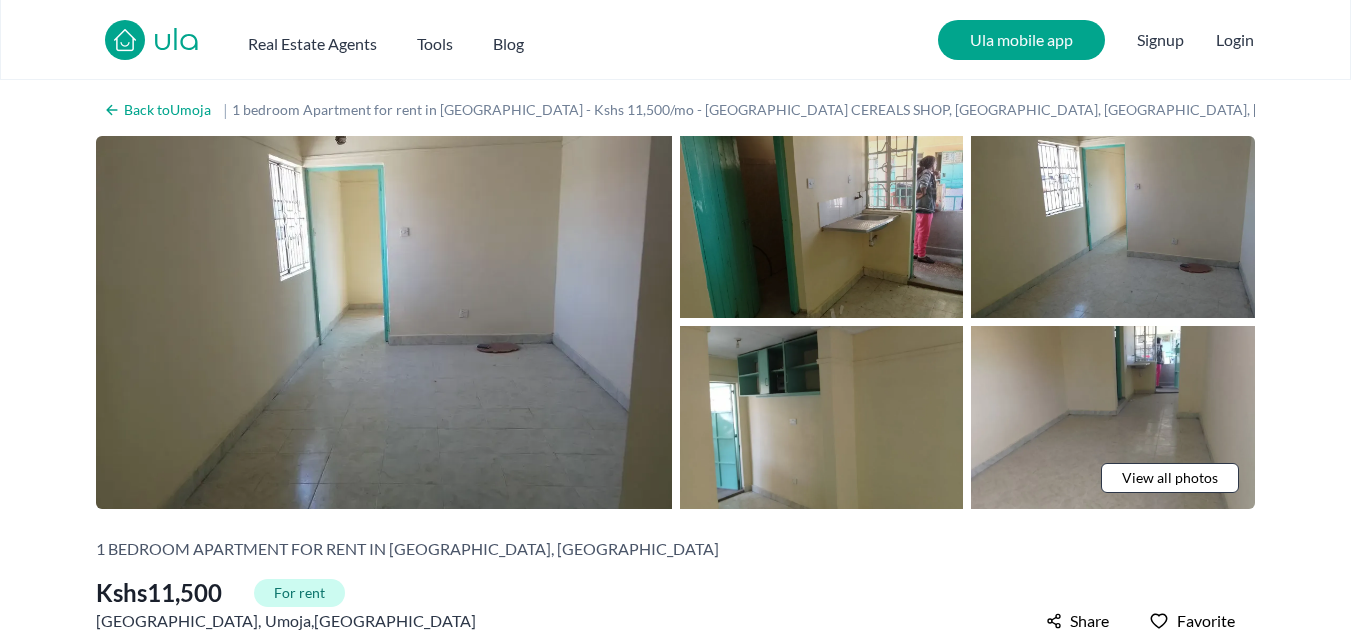 click at bounding box center [822, 227] 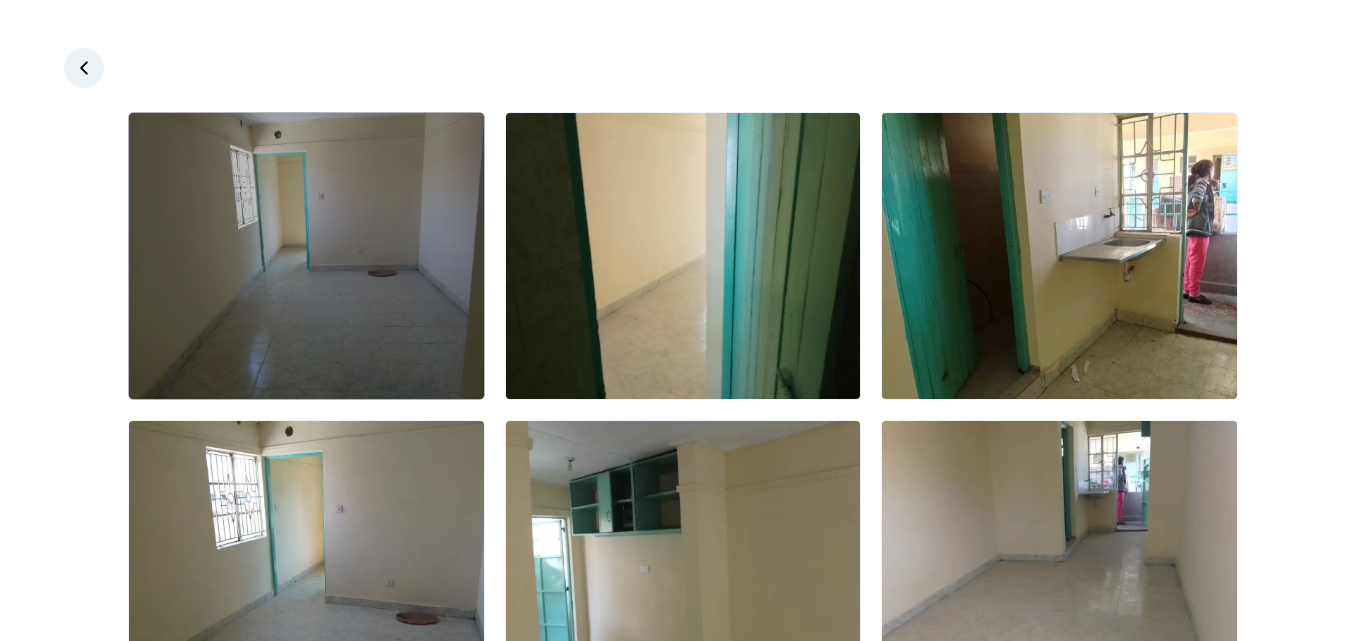 click at bounding box center [306, 256] 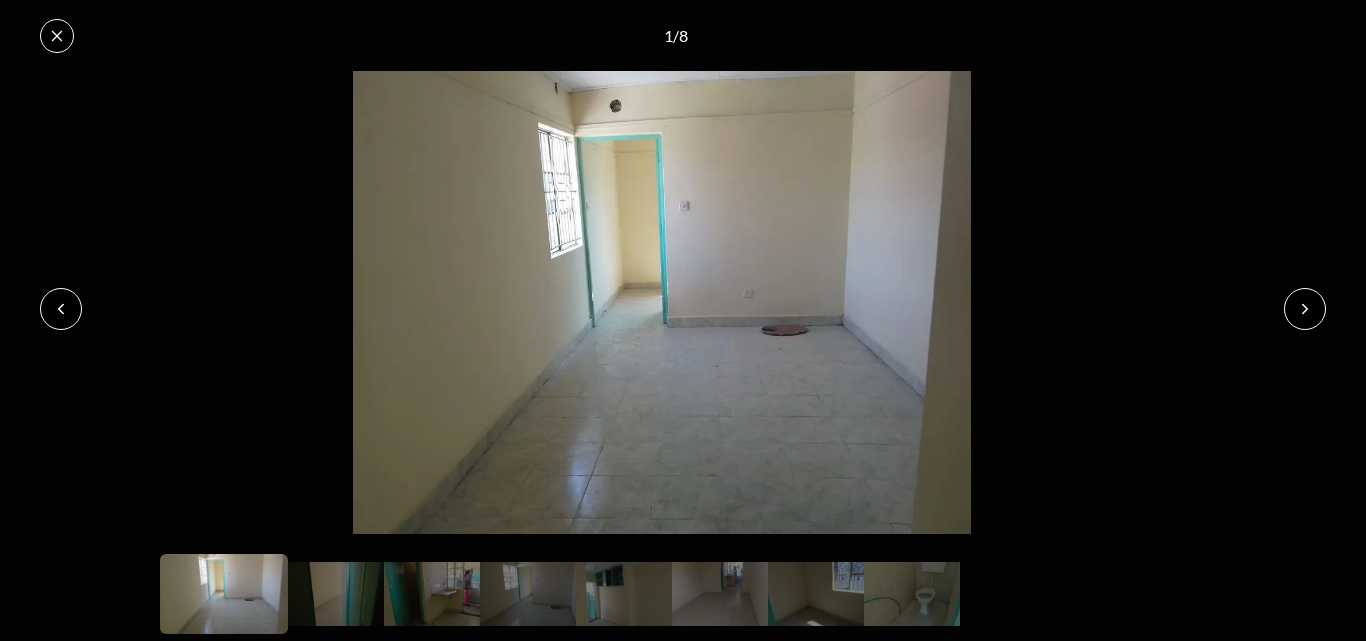 click at bounding box center (1305, 309) 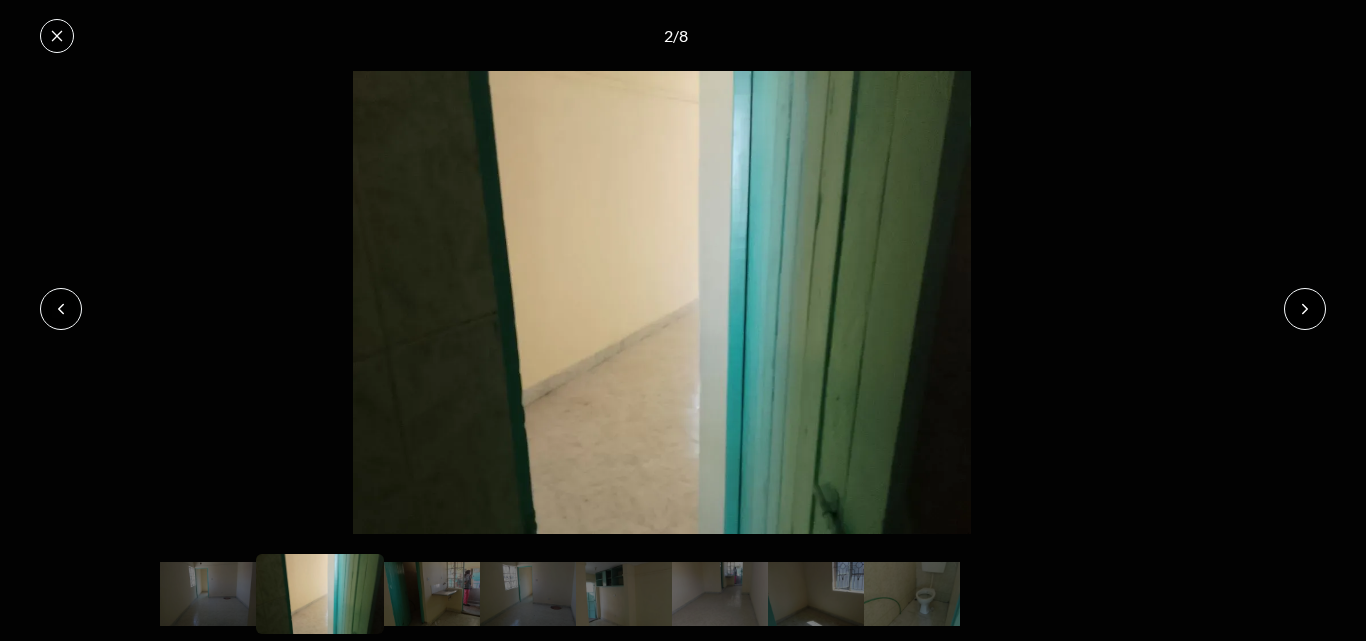 click at bounding box center [1305, 309] 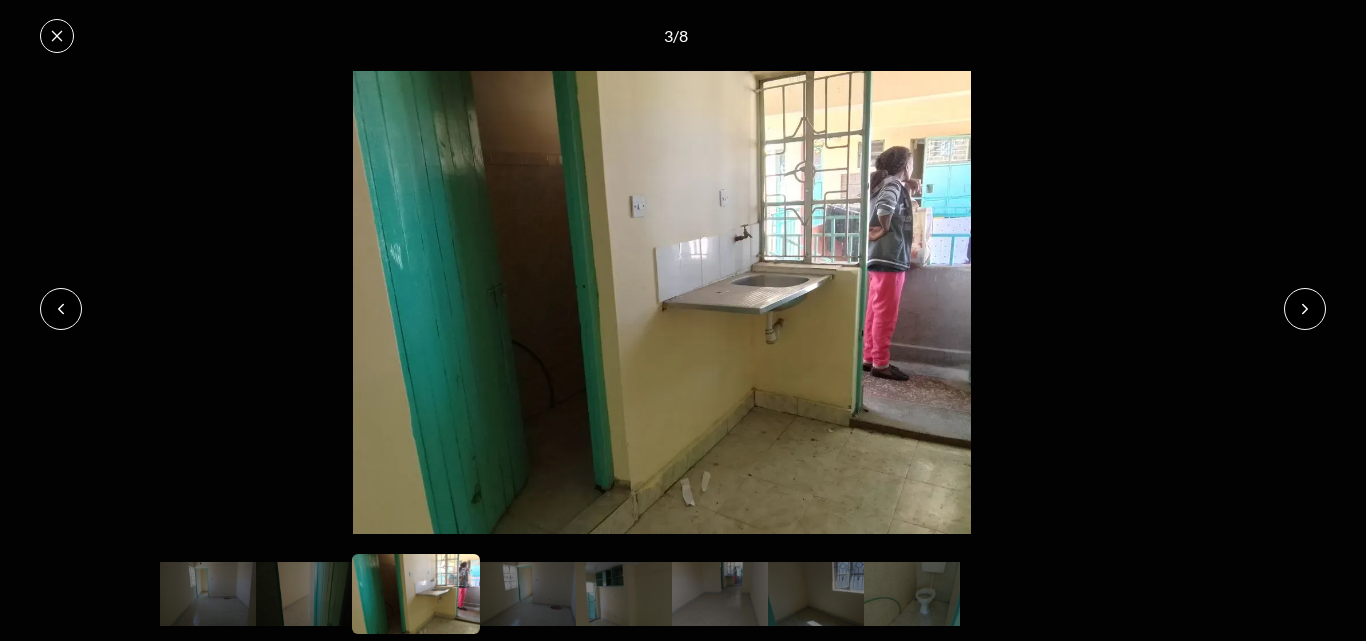 click 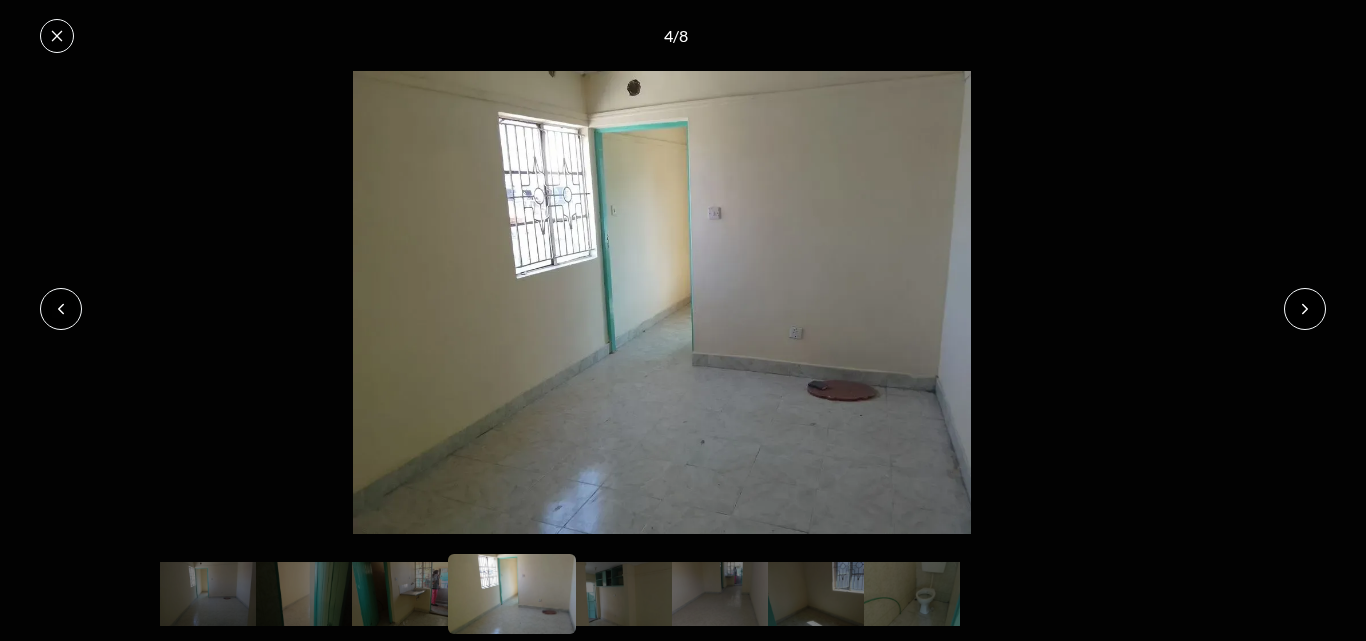 click 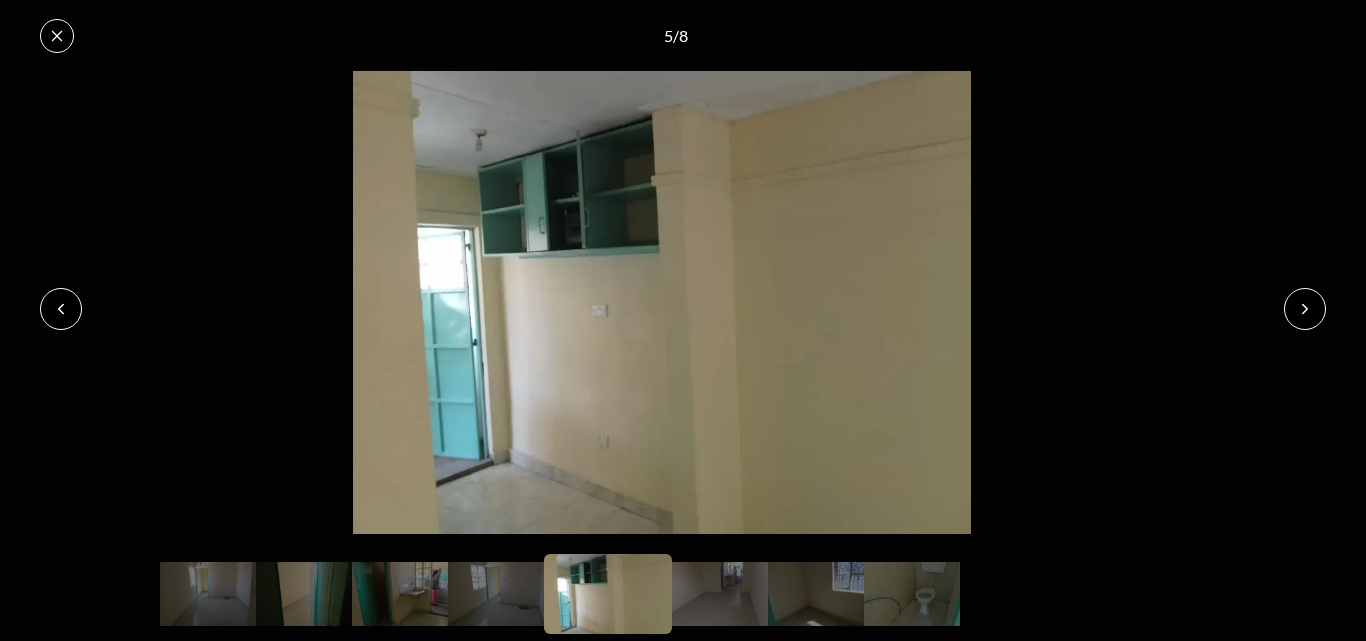 click 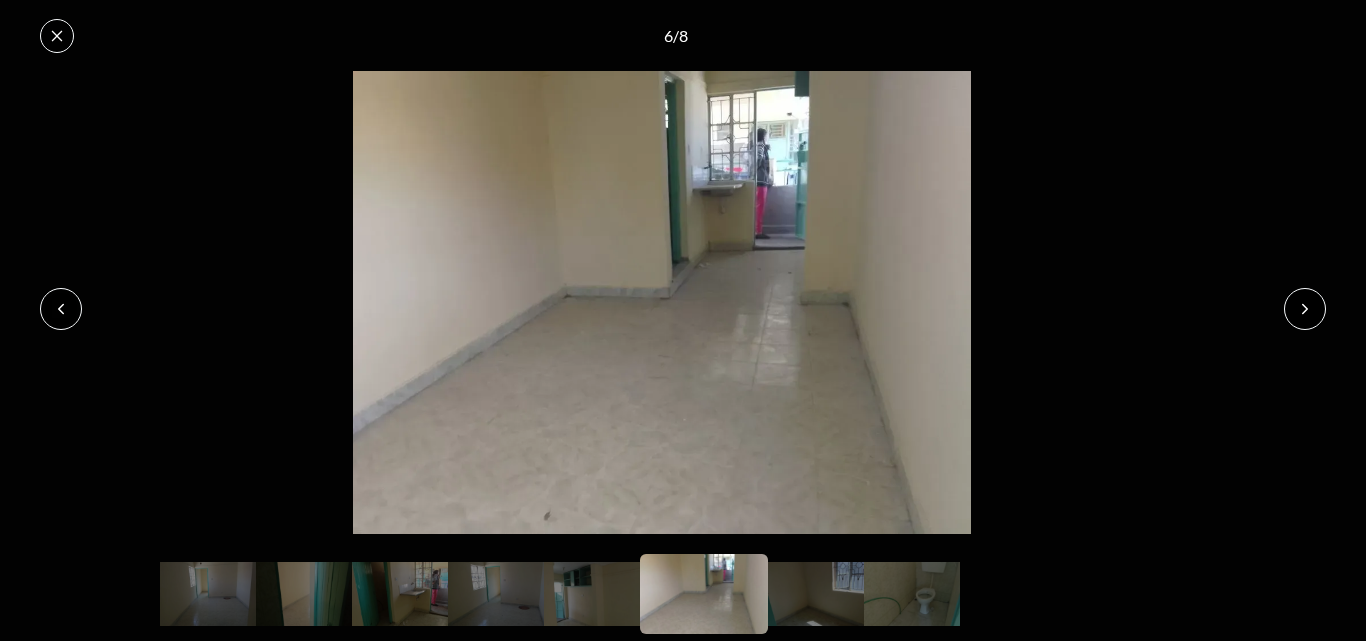 click 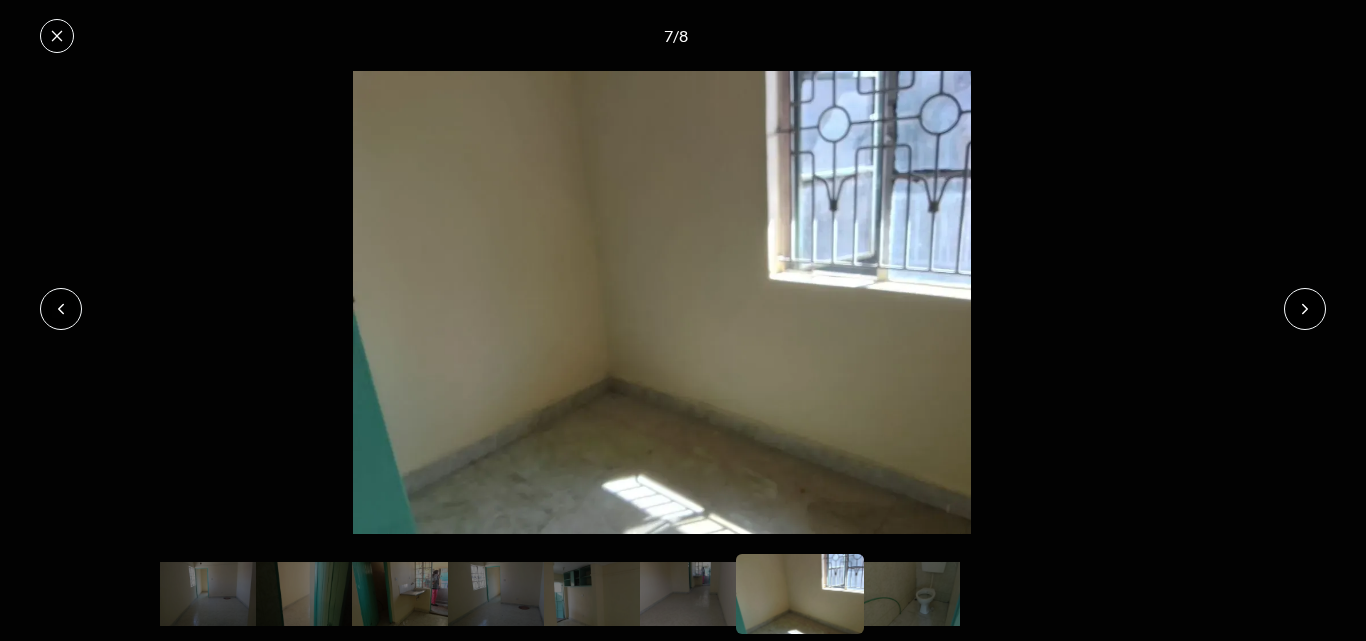 click 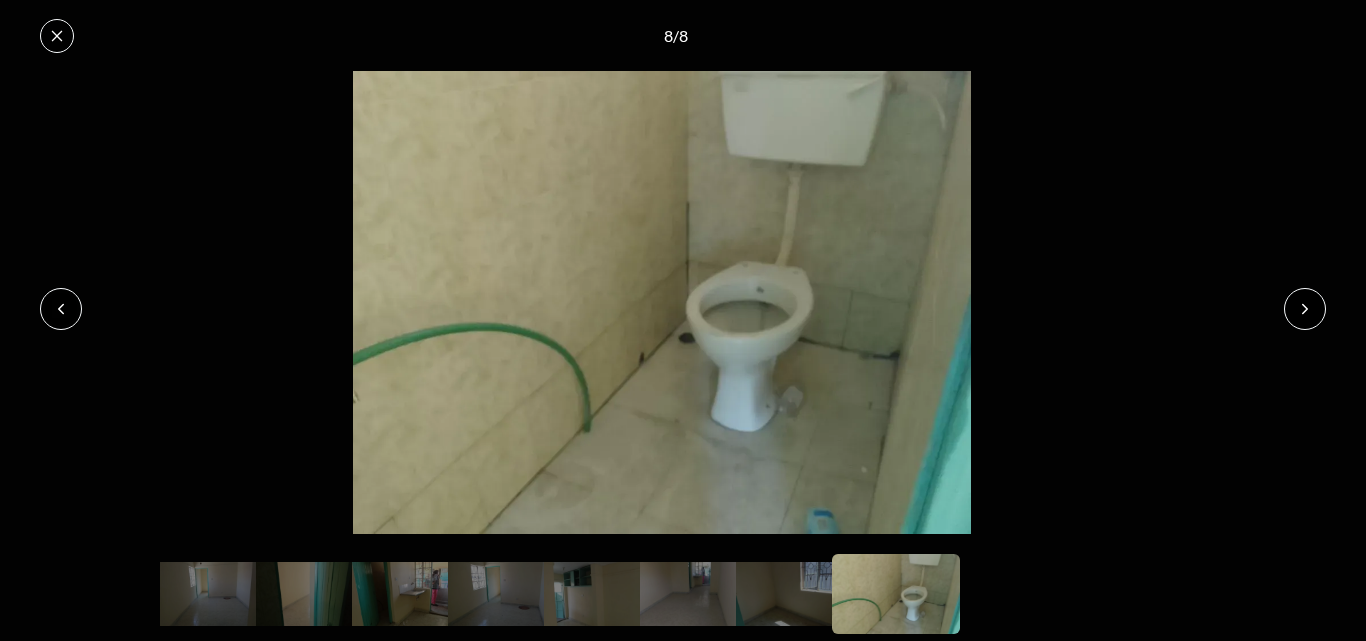 click 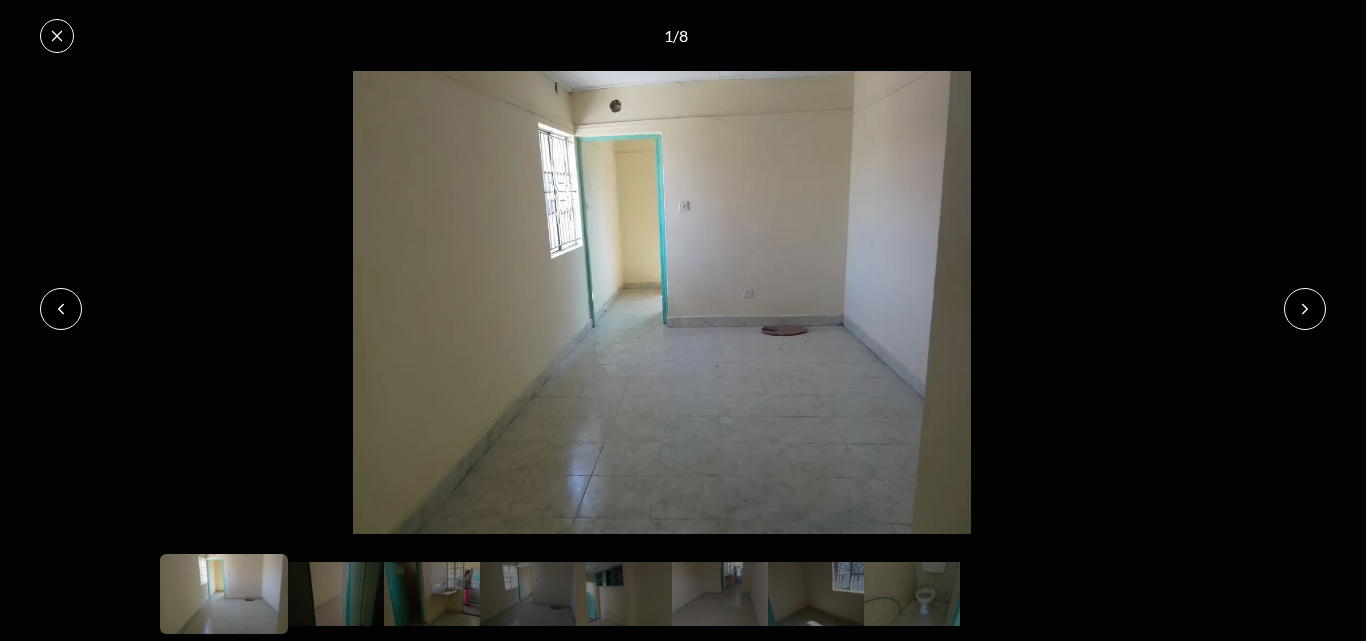 click at bounding box center [61, 309] 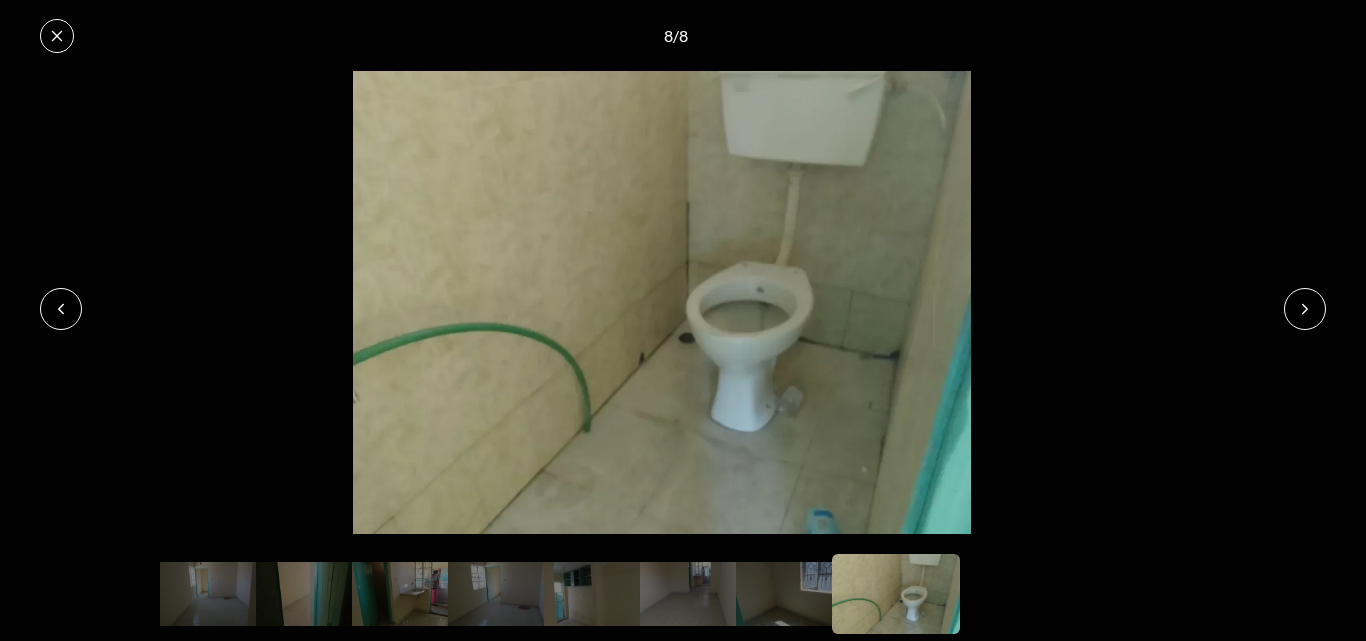 click at bounding box center [1305, 309] 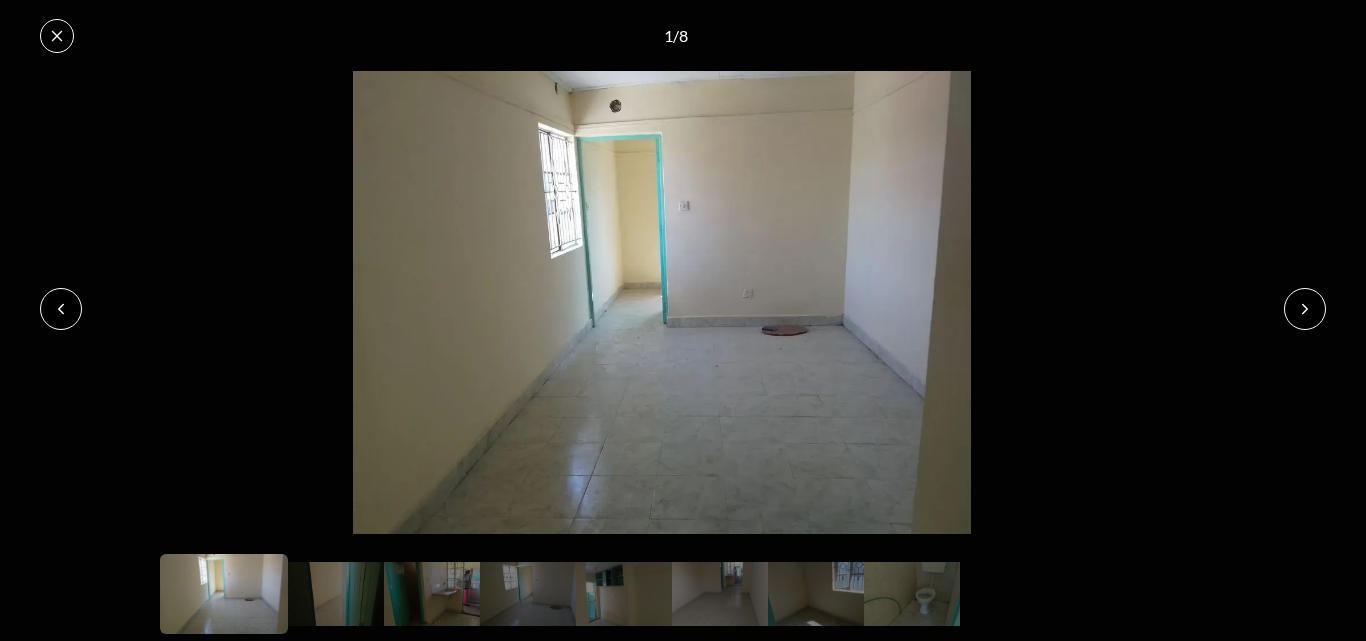 click at bounding box center [1305, 309] 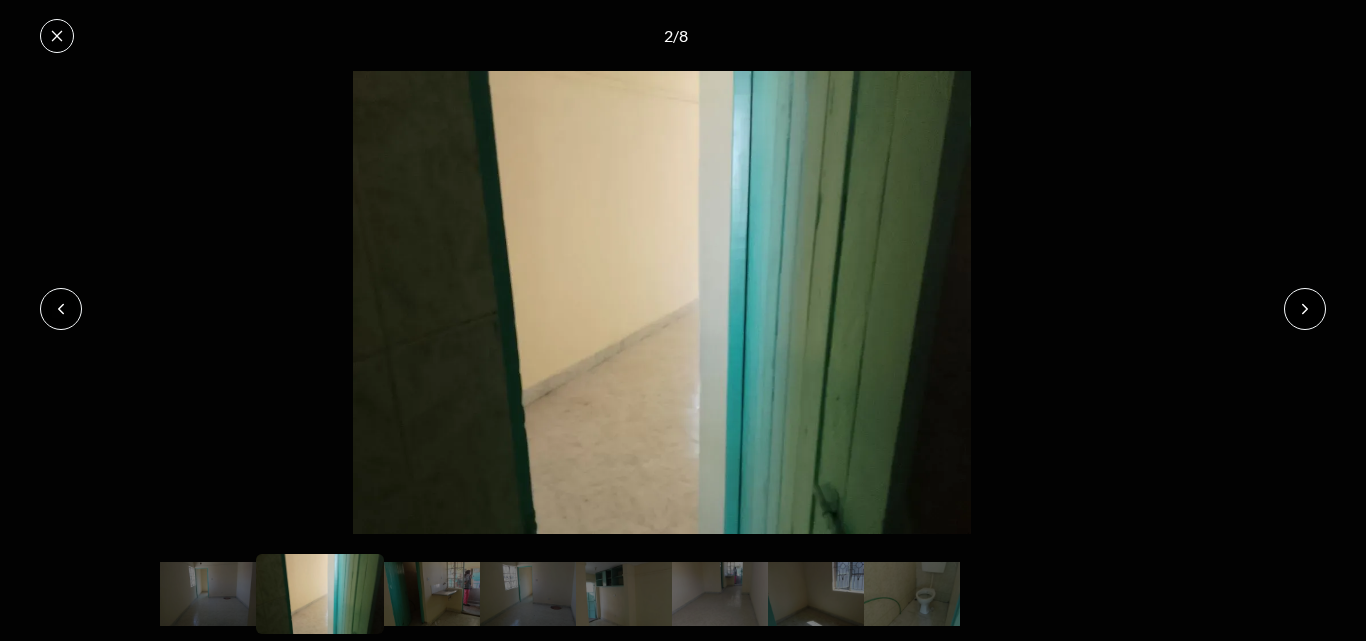 click at bounding box center (1305, 309) 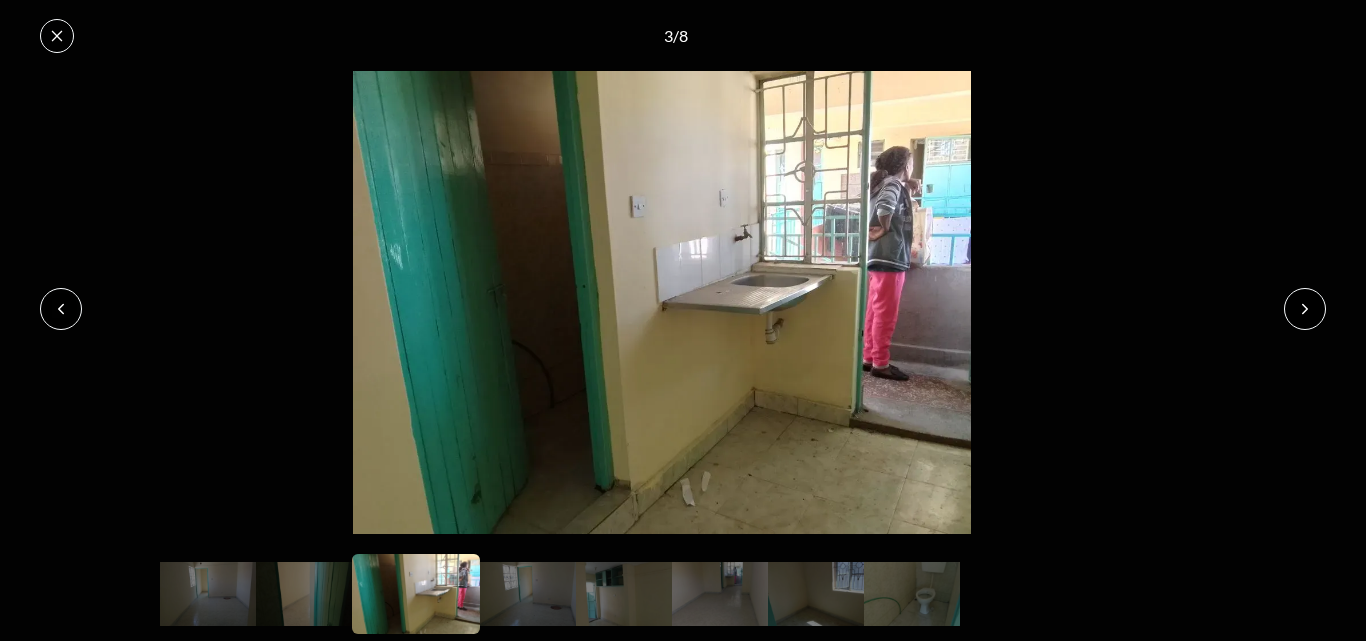 click at bounding box center (1305, 309) 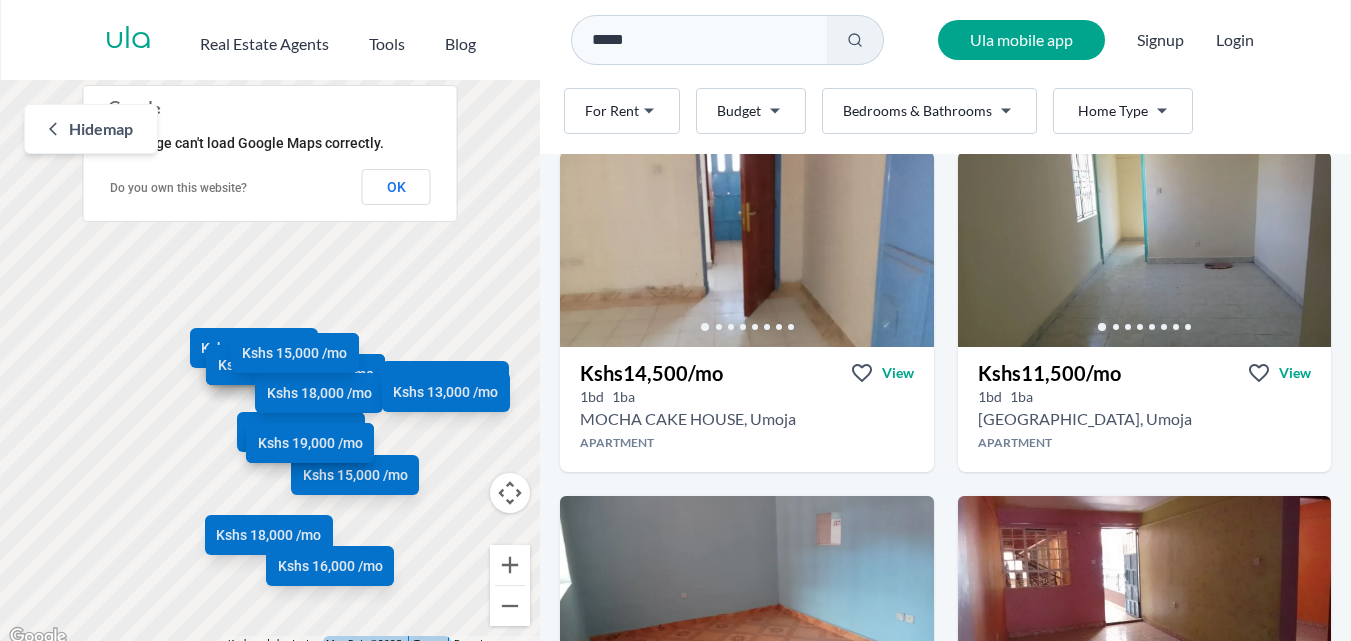 scroll, scrollTop: 1633, scrollLeft: 0, axis: vertical 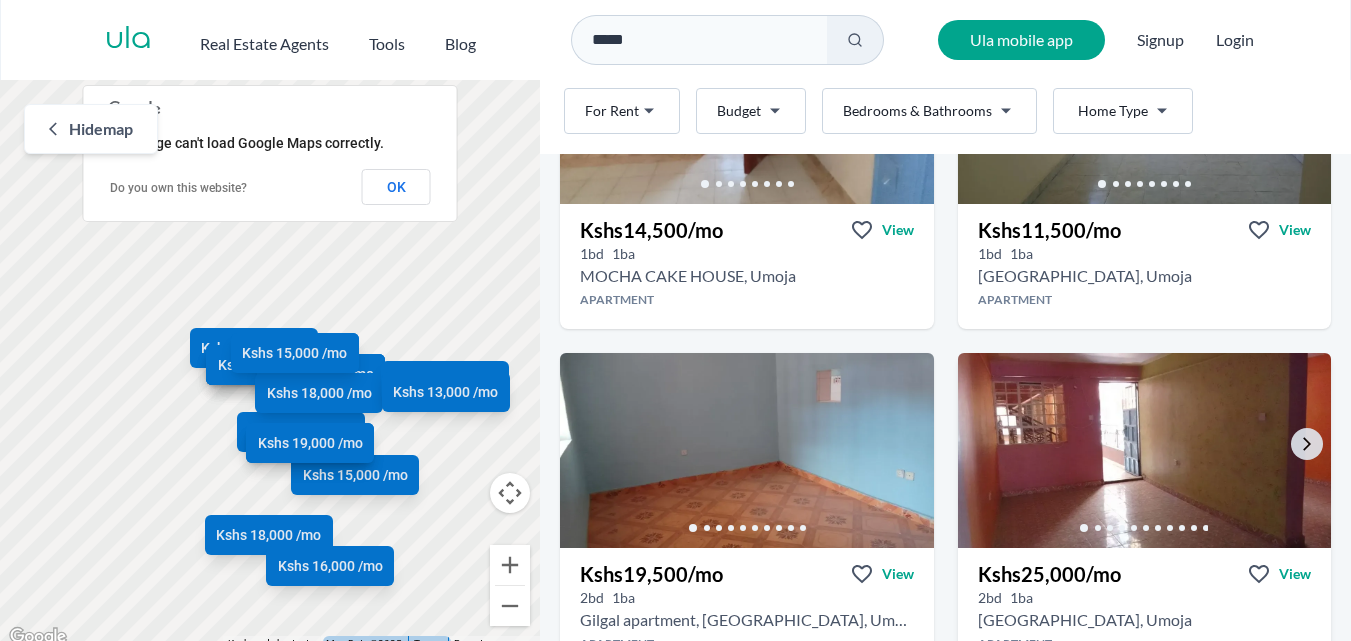 click at bounding box center [1144, 450] 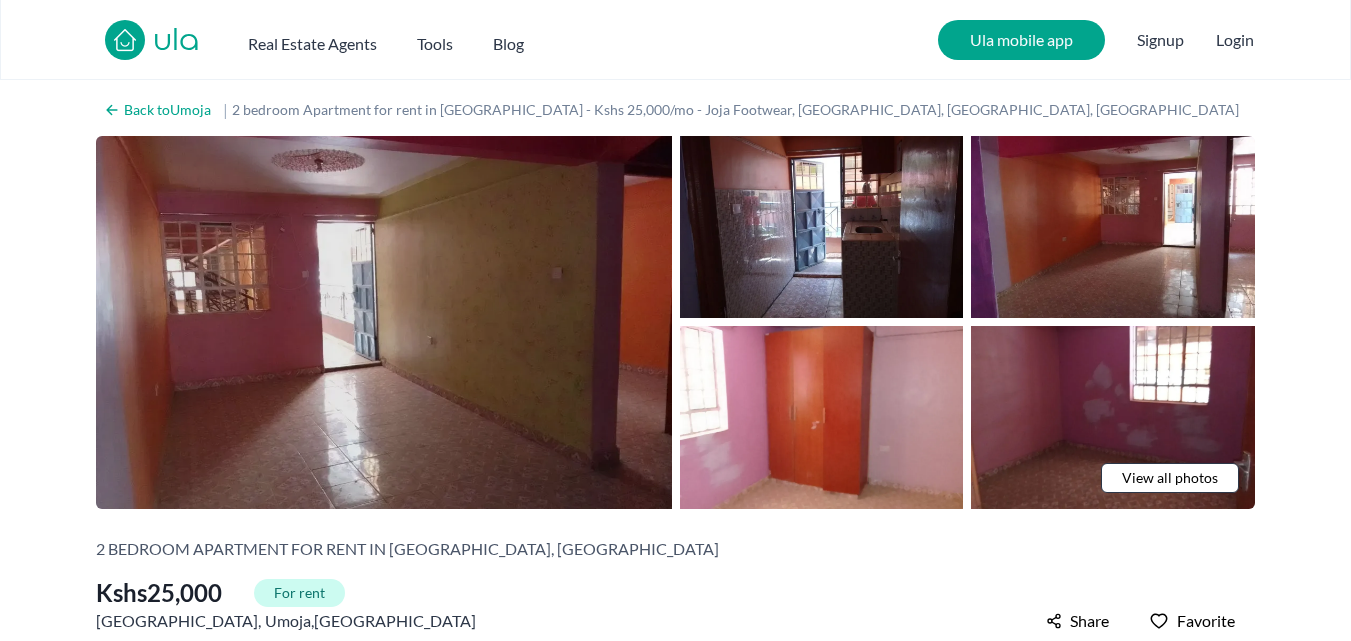 click at bounding box center [384, 322] 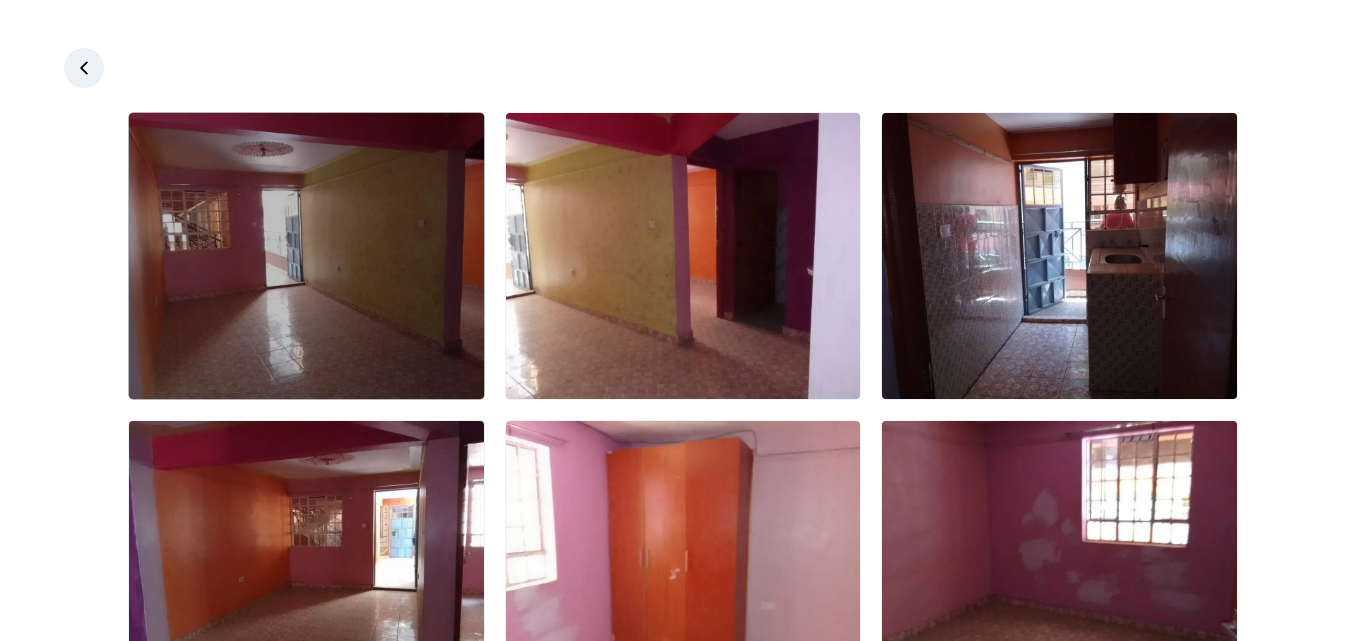 click at bounding box center (306, 256) 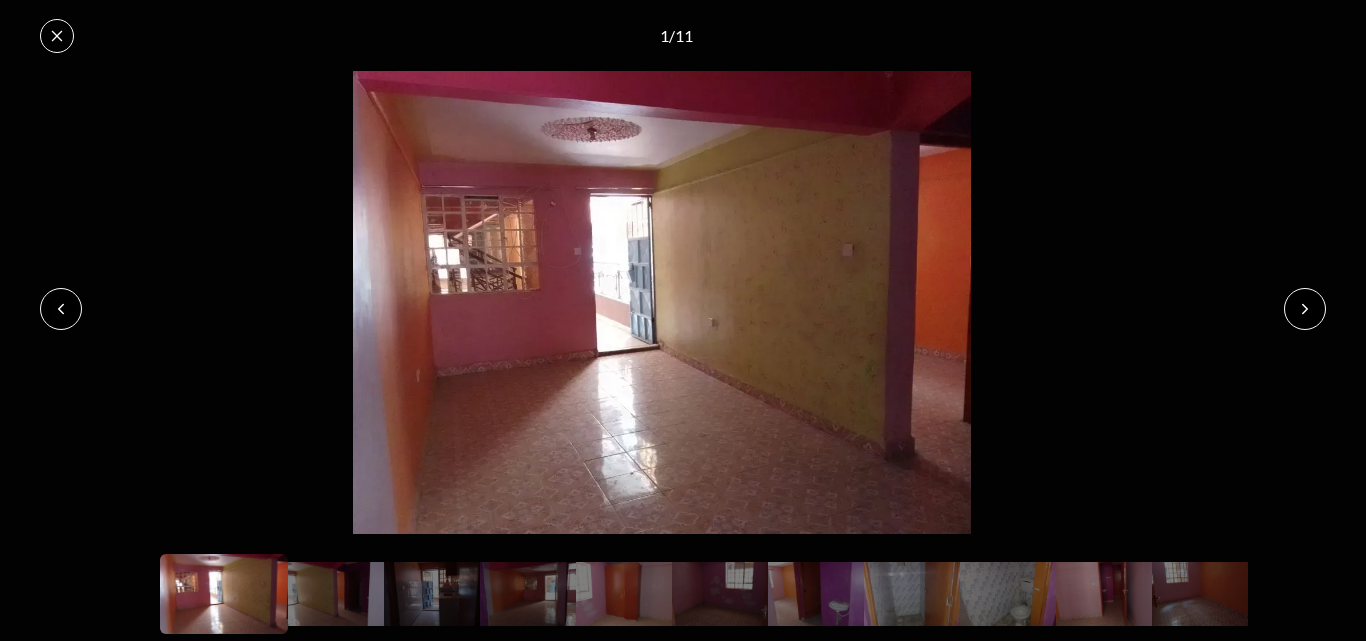 click 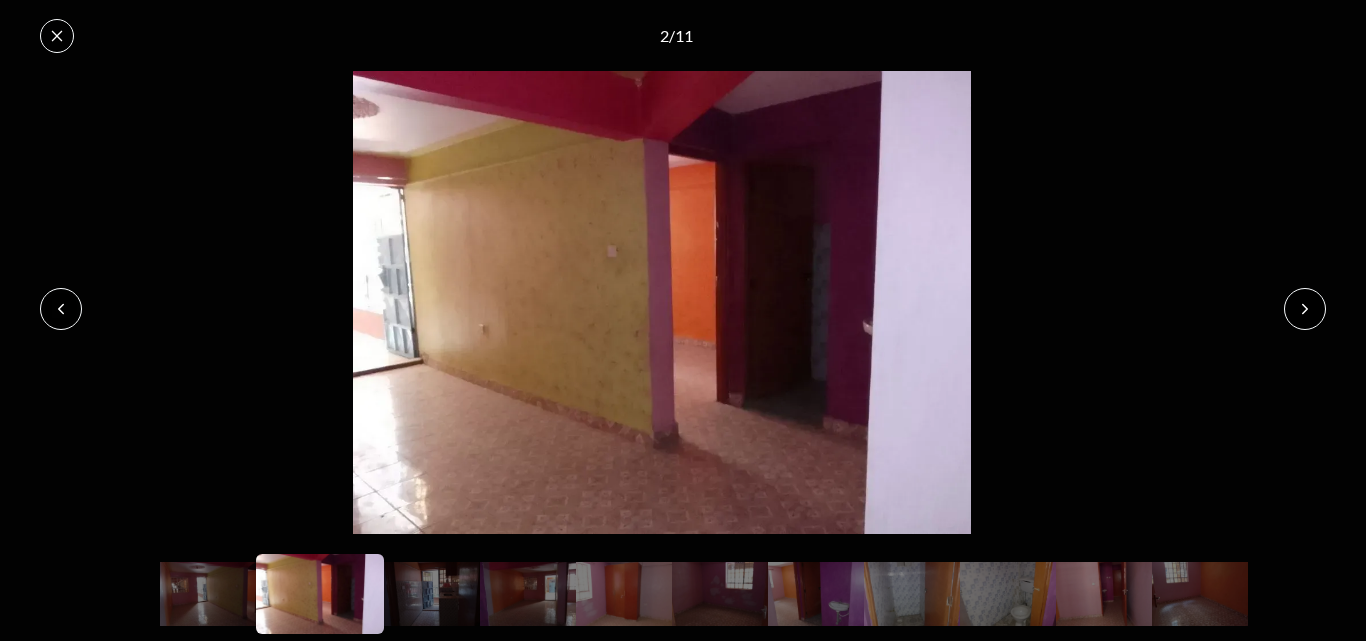 click 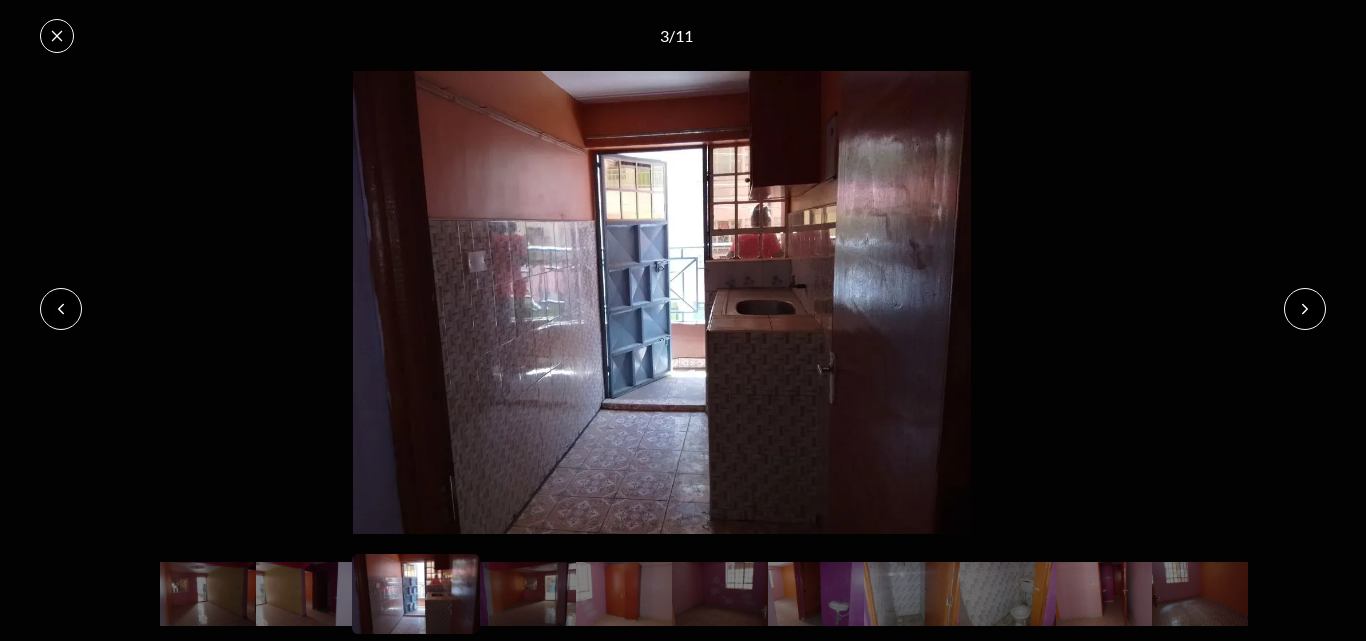 click 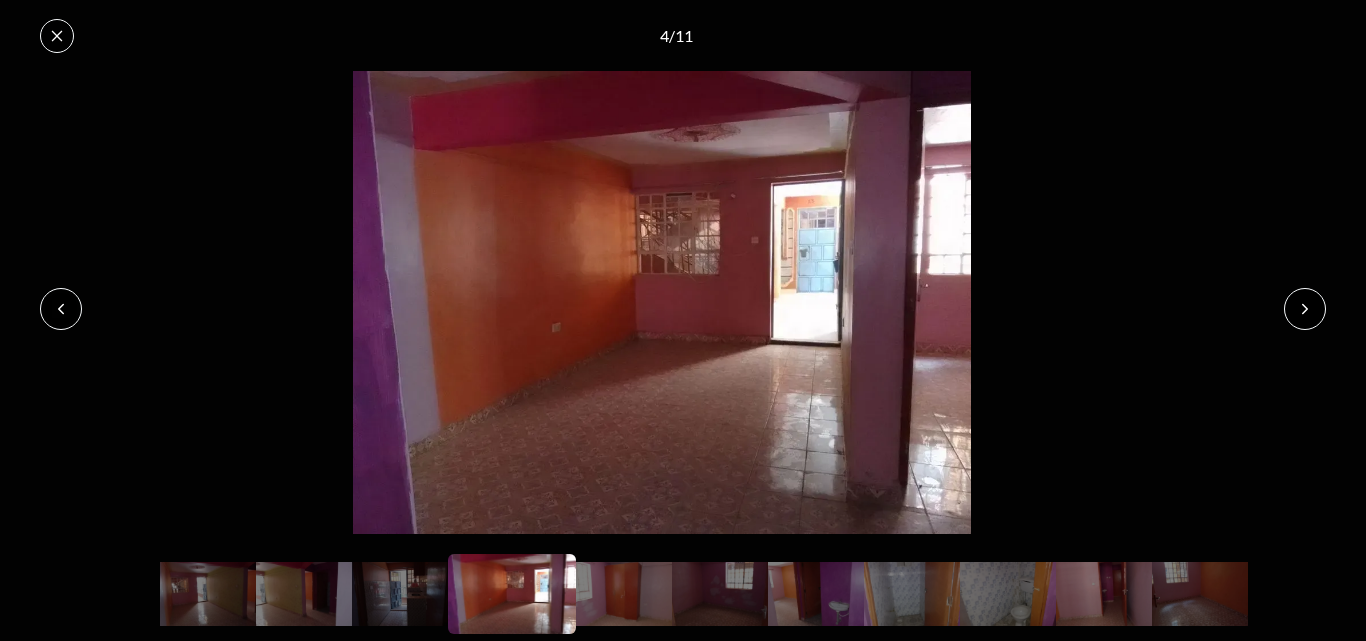 click 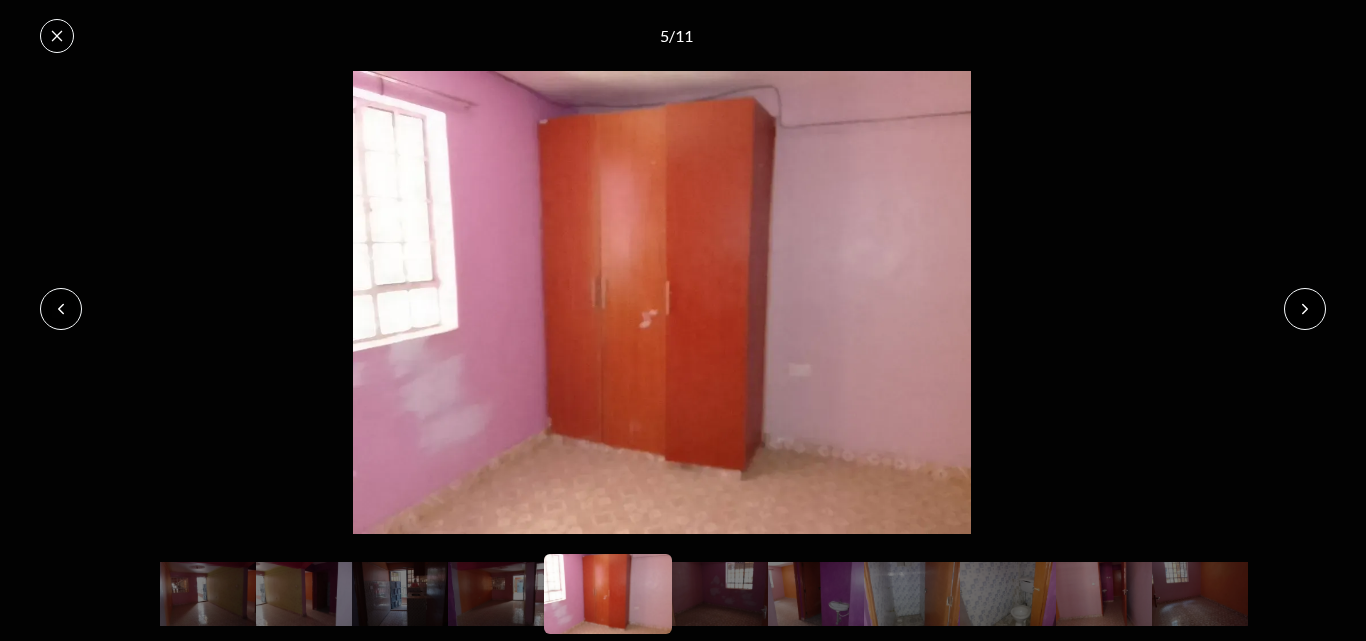 click 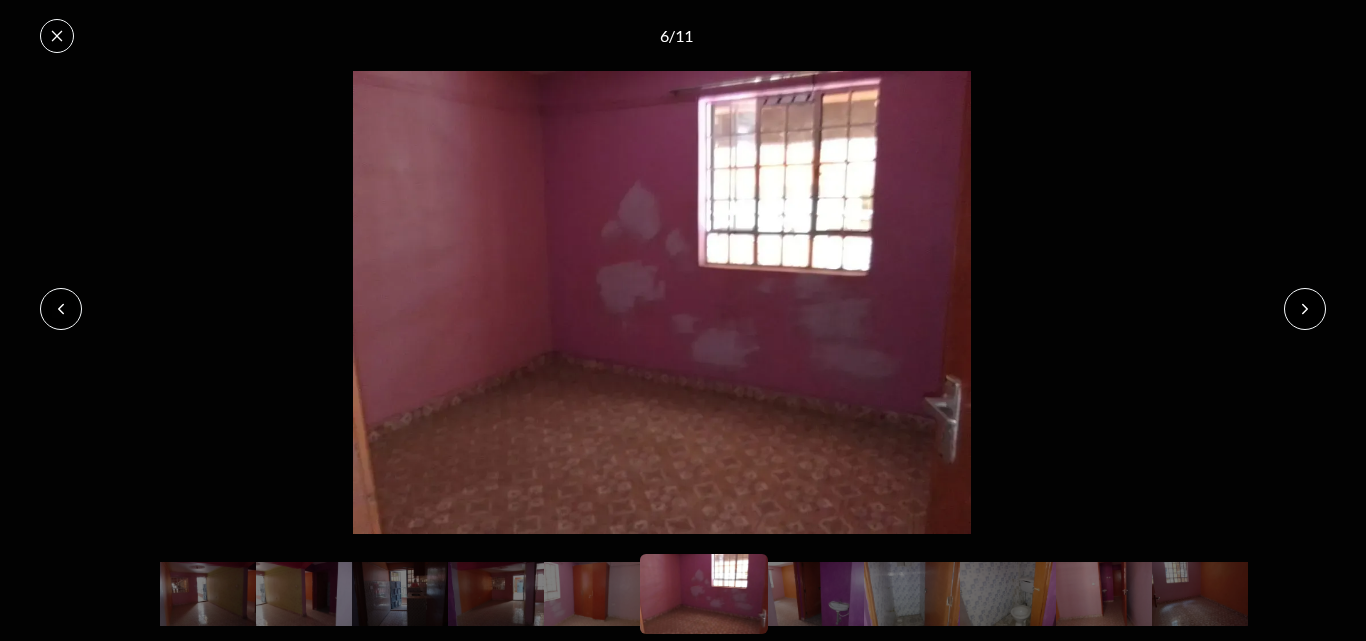 click at bounding box center [1305, 309] 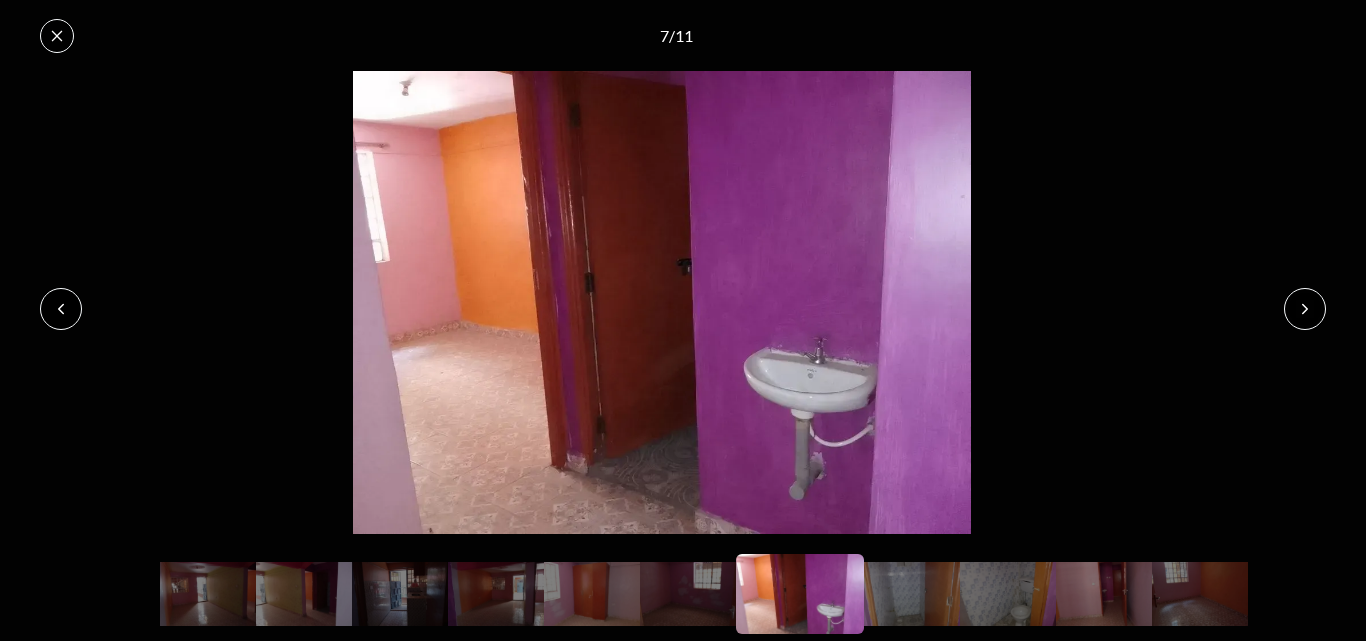 click at bounding box center (61, 309) 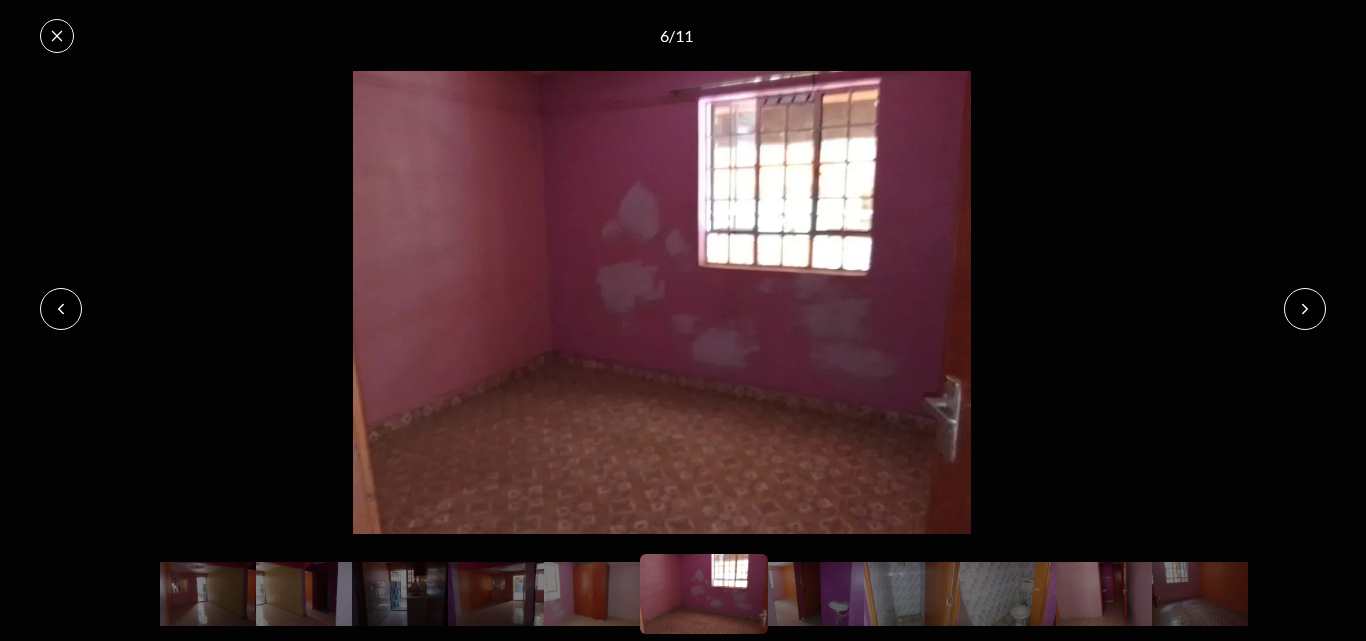 click at bounding box center [61, 309] 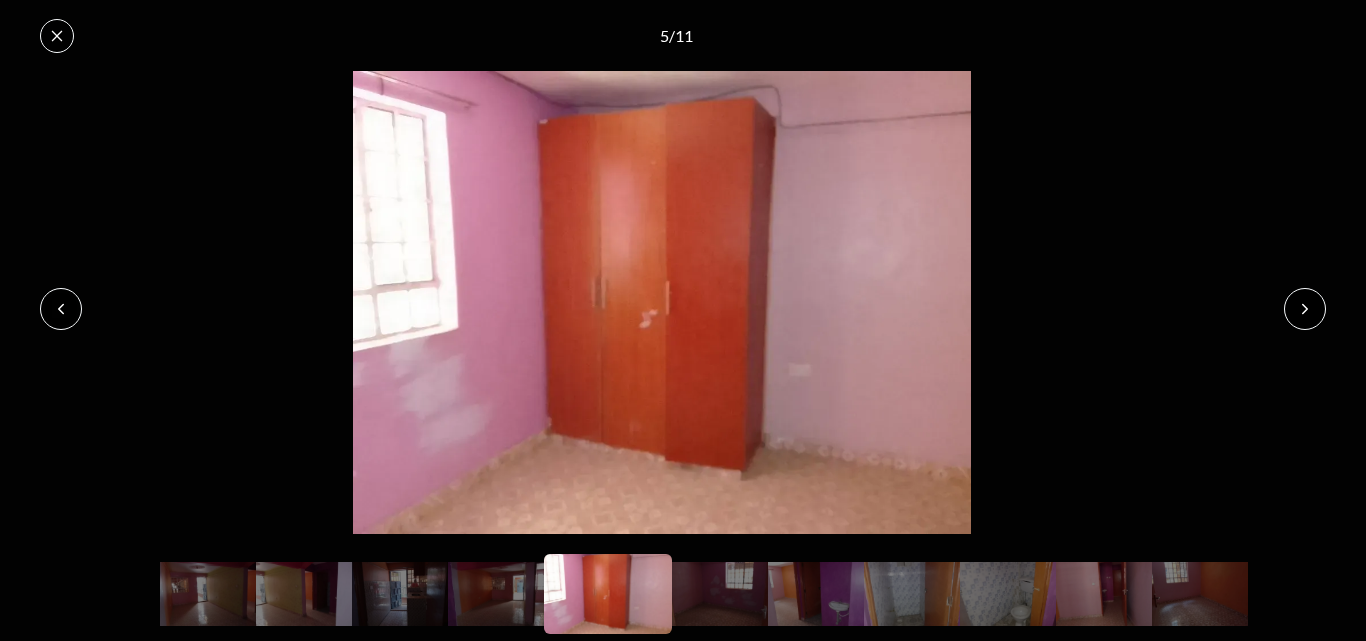 click 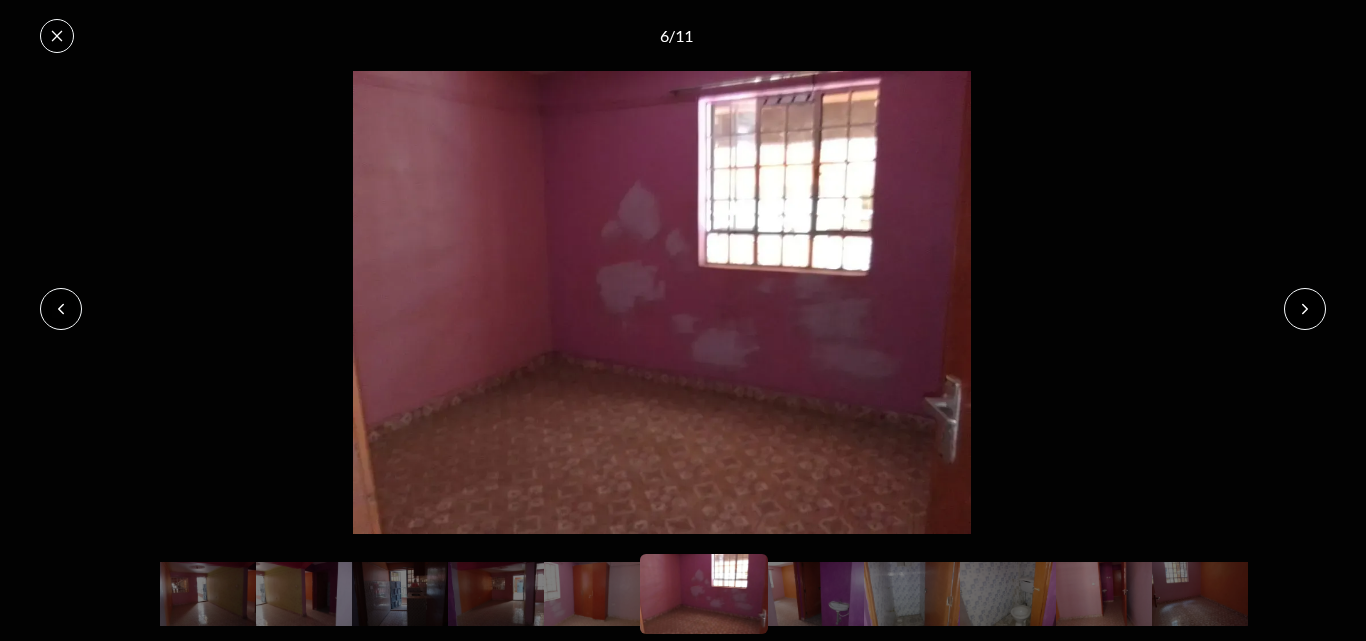 click 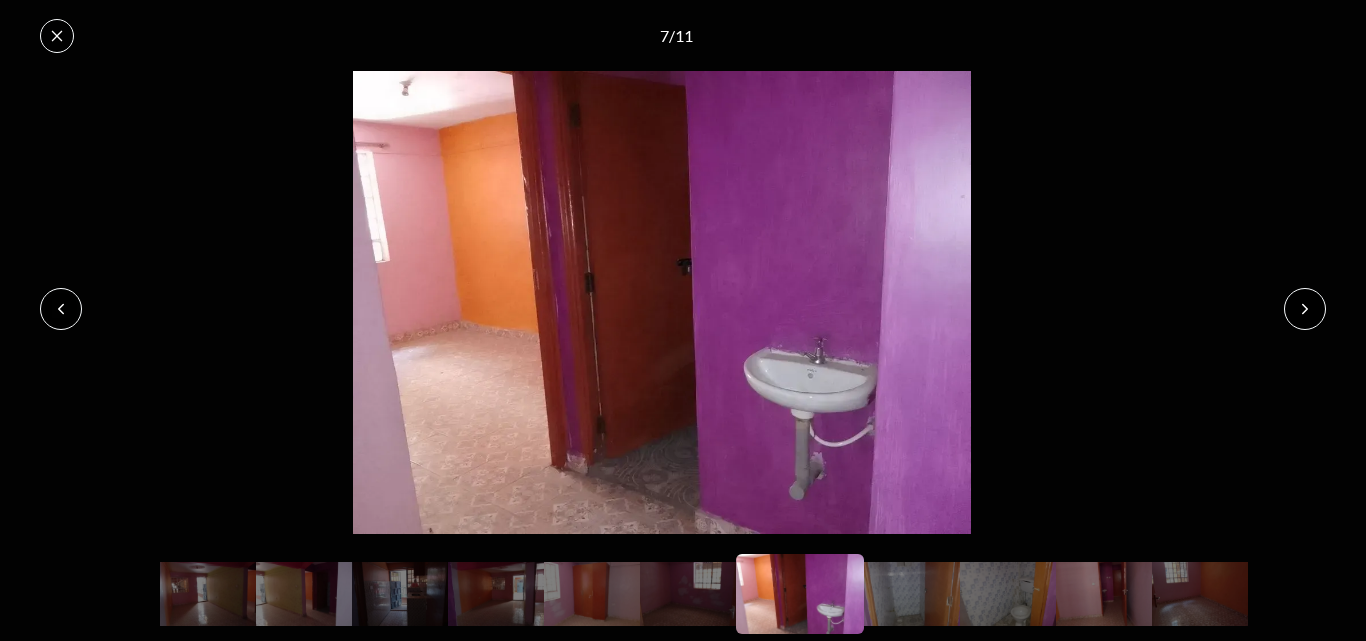 click 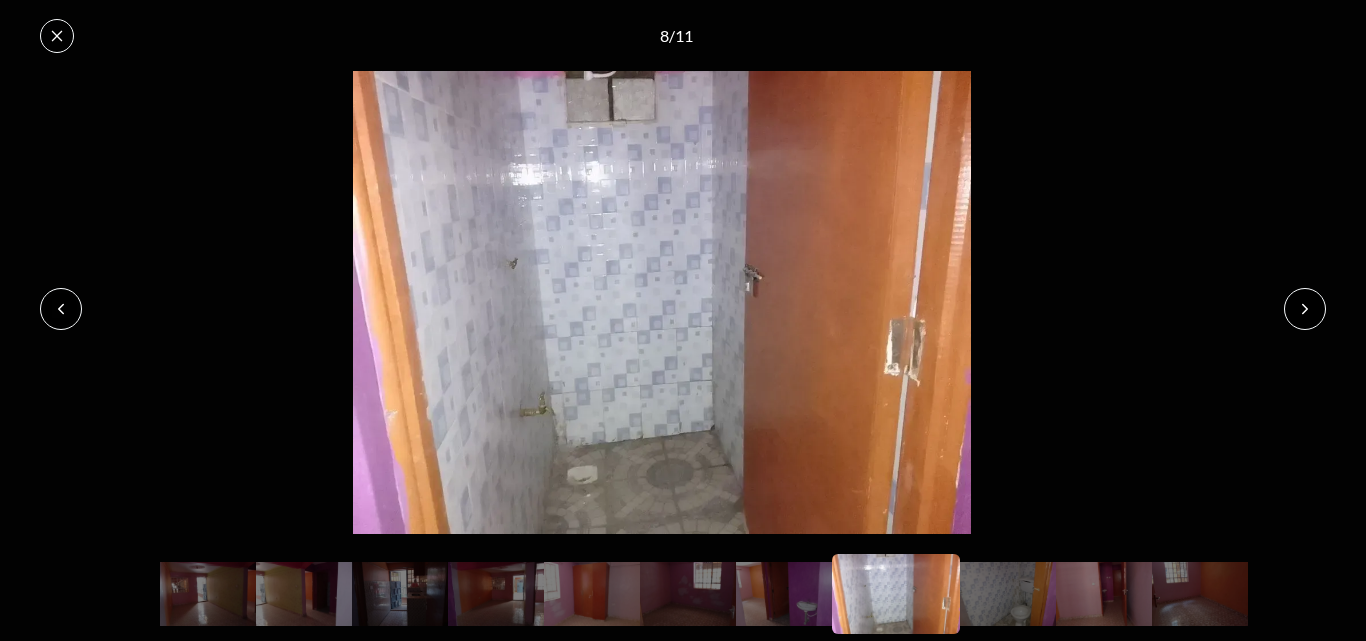 click at bounding box center (1305, 309) 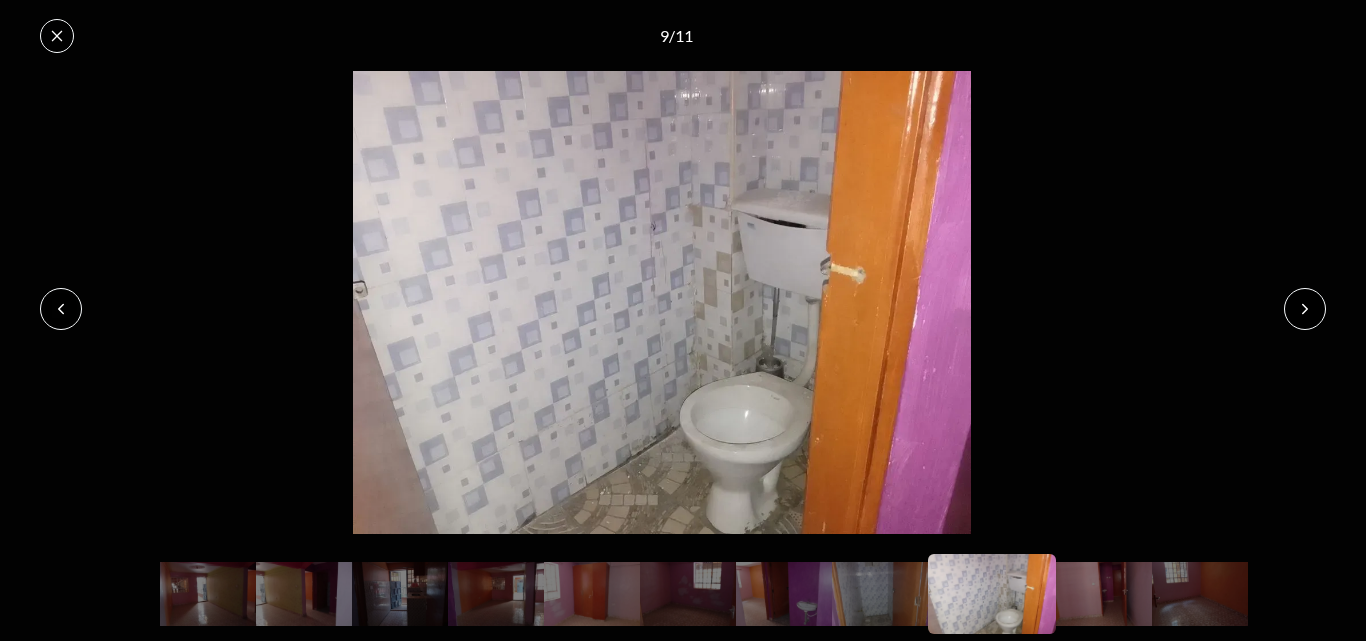 click at bounding box center (1305, 309) 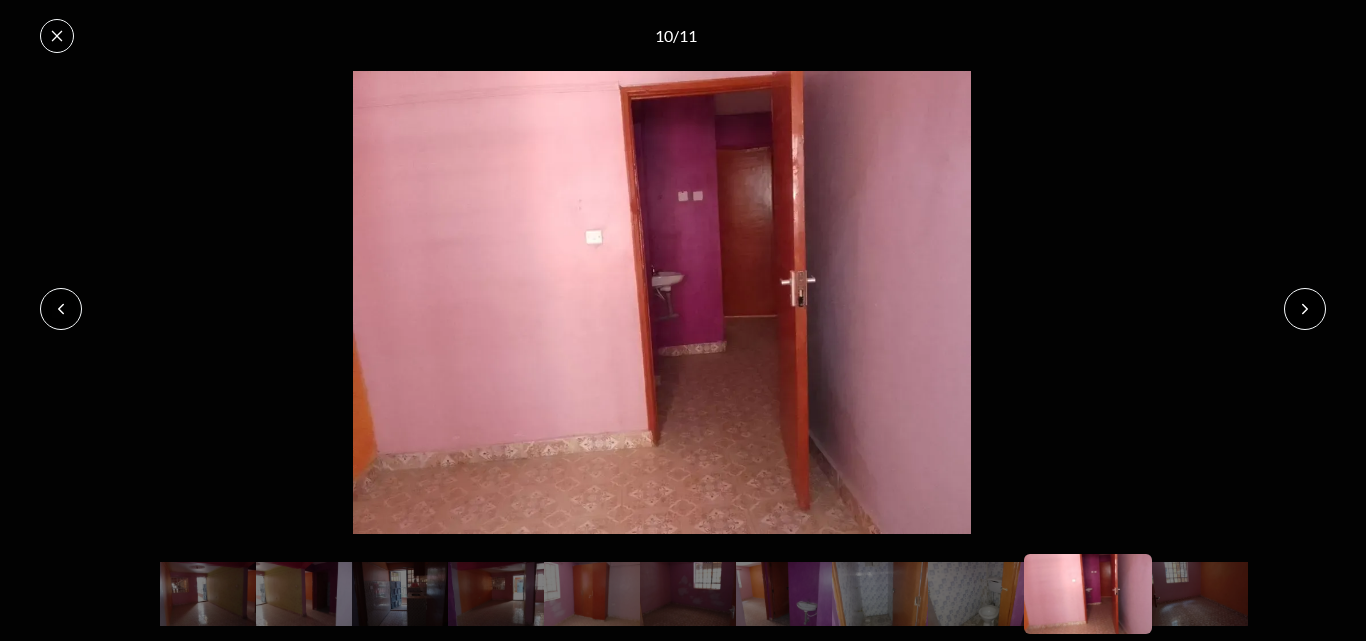 click 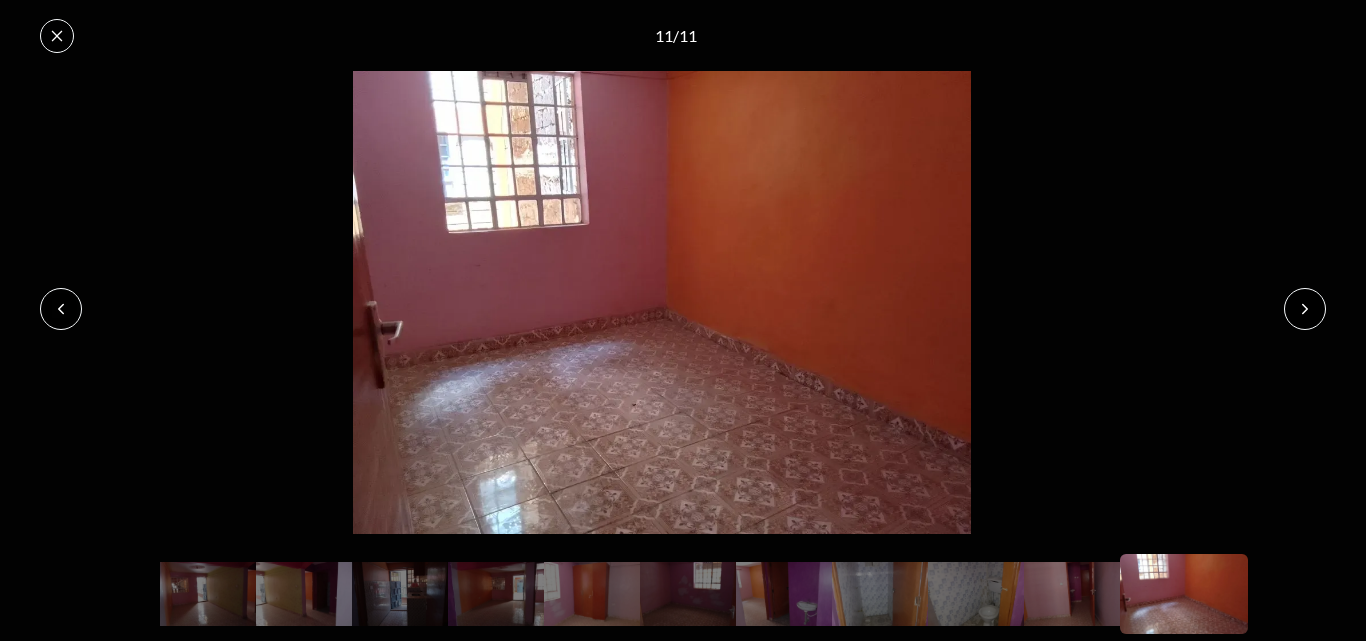 click at bounding box center [1305, 309] 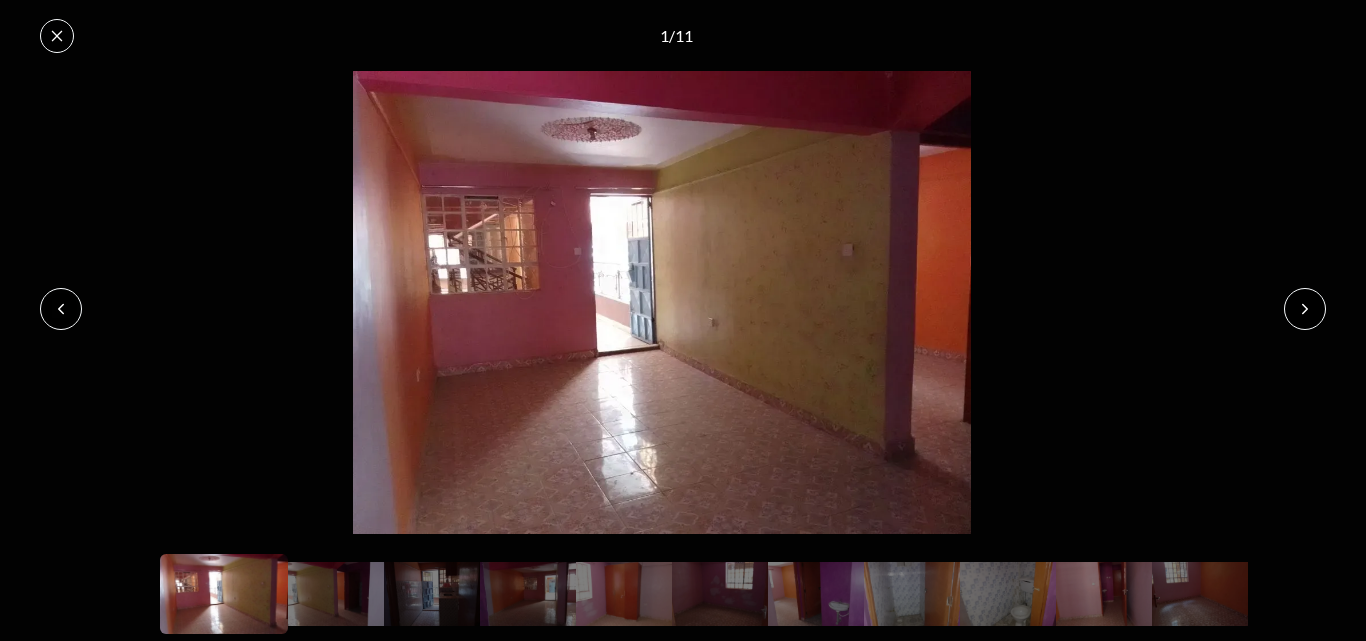 click at bounding box center (1305, 309) 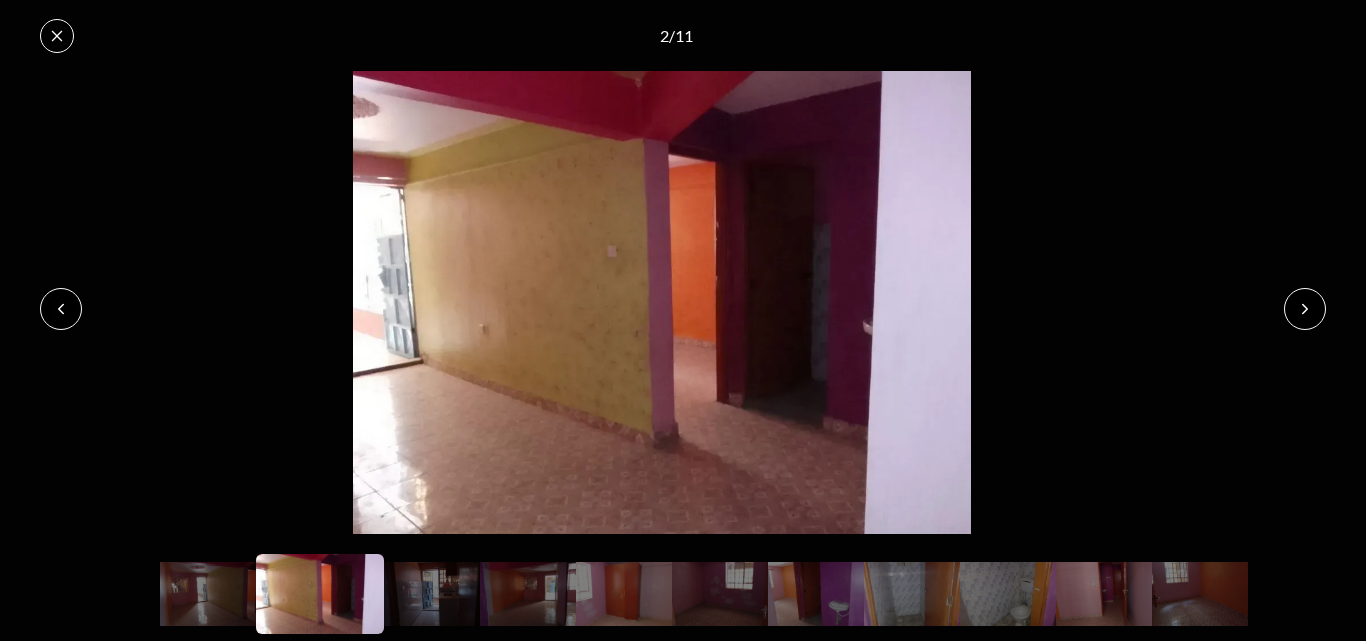 click 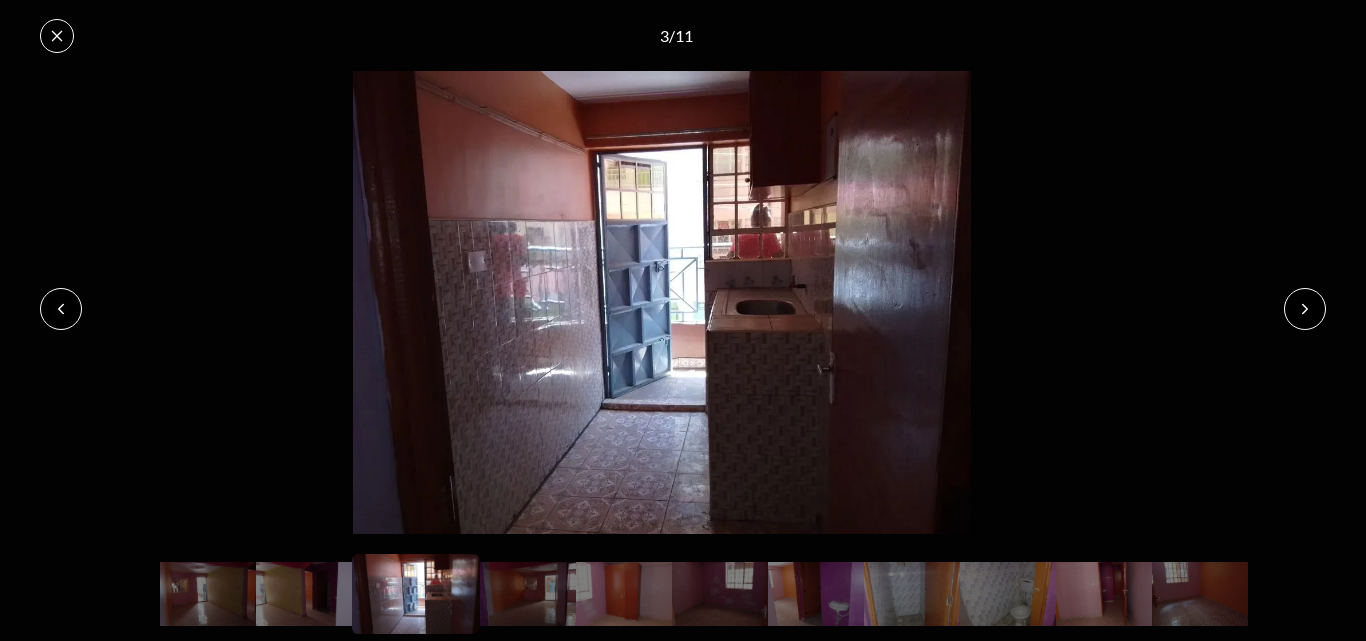 click at bounding box center (1305, 309) 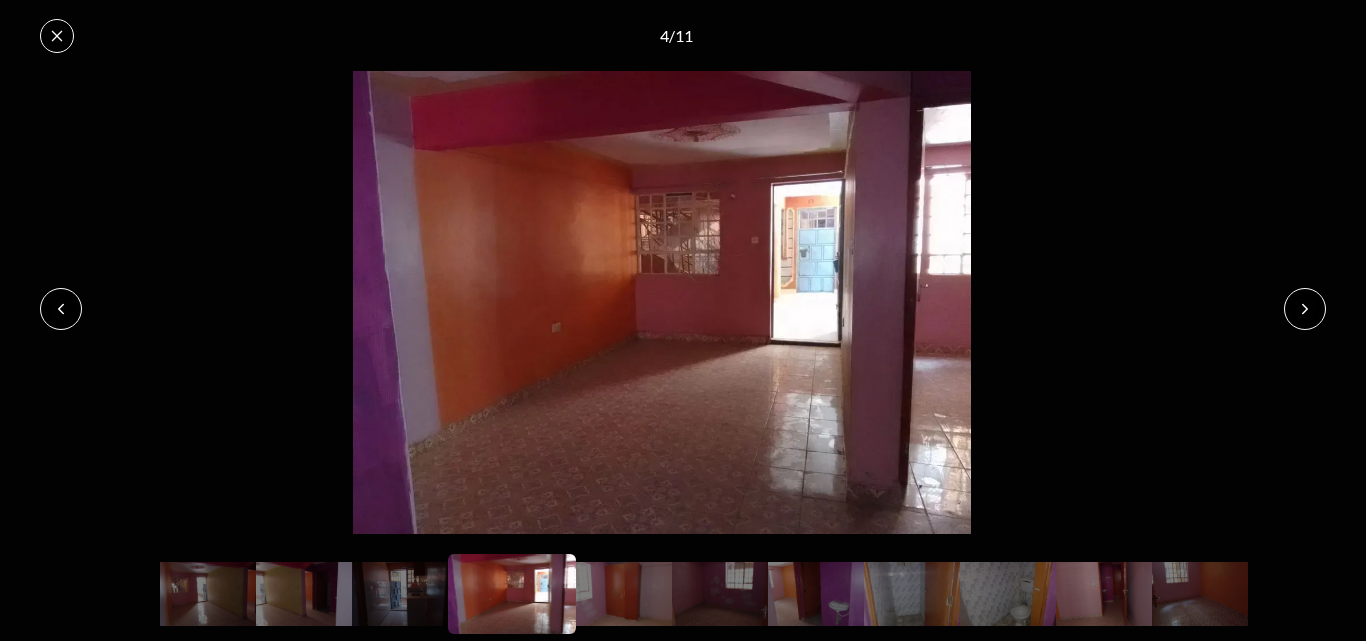 click 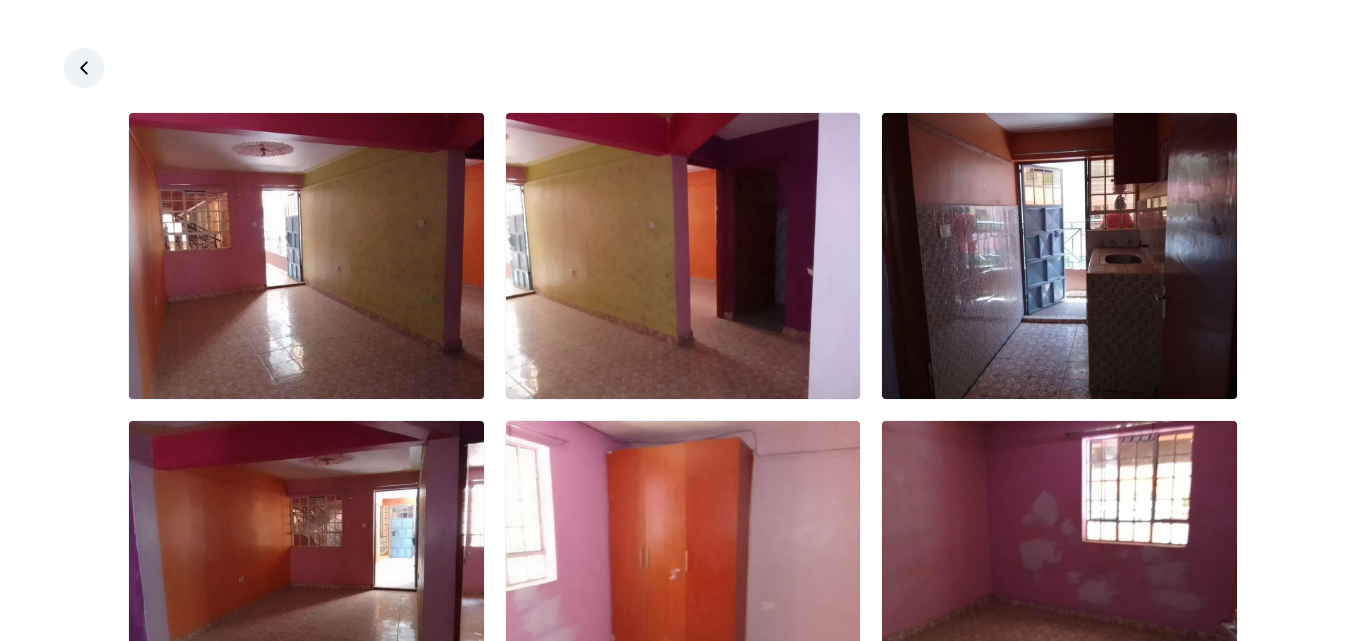 click 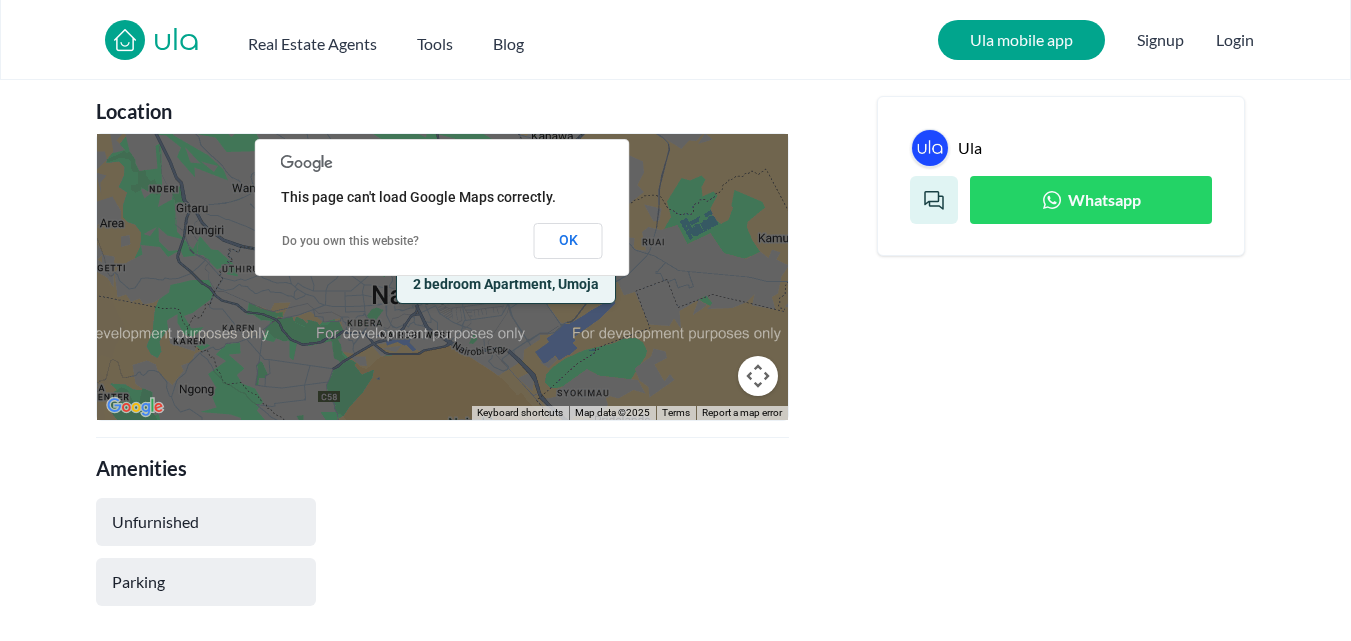 scroll, scrollTop: 1000, scrollLeft: 0, axis: vertical 